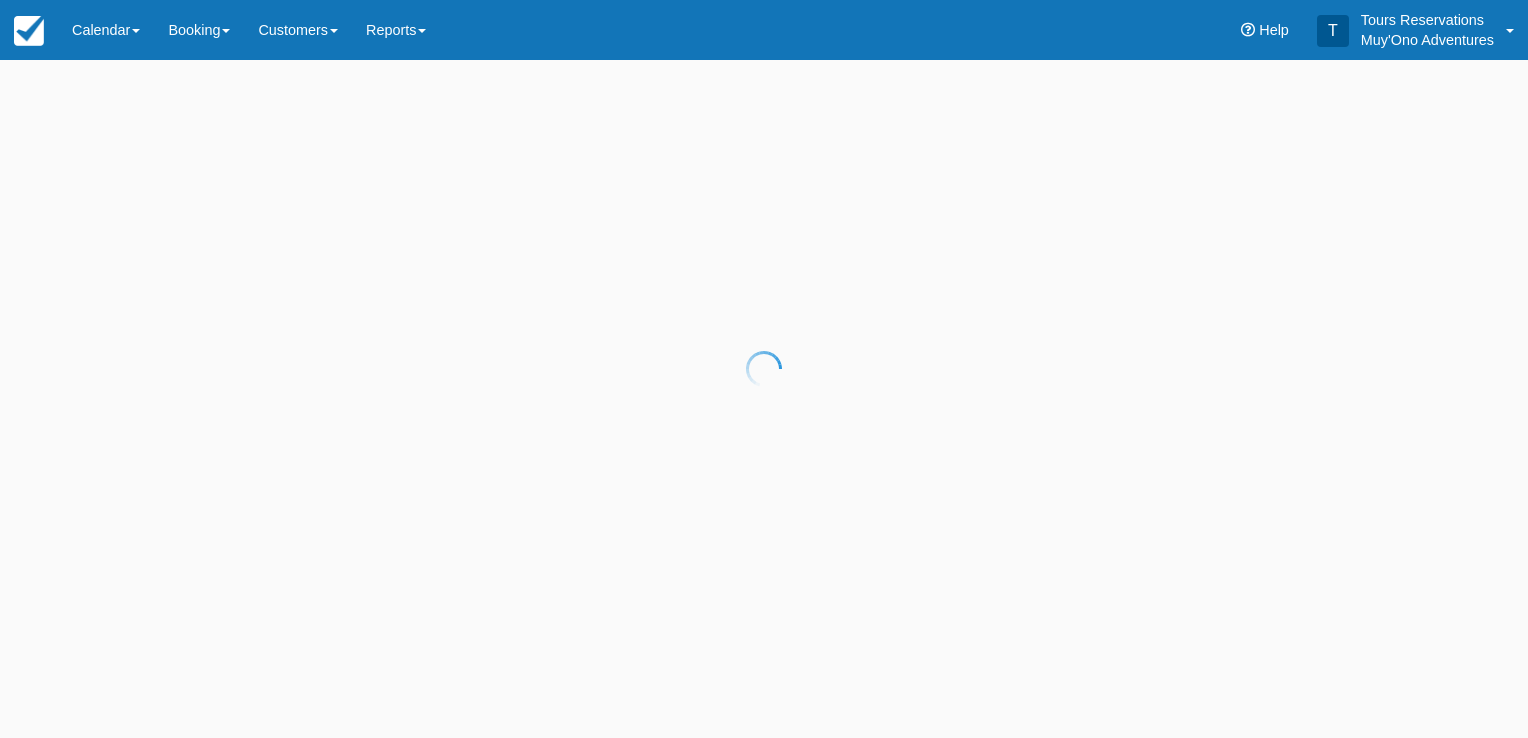 scroll, scrollTop: 0, scrollLeft: 0, axis: both 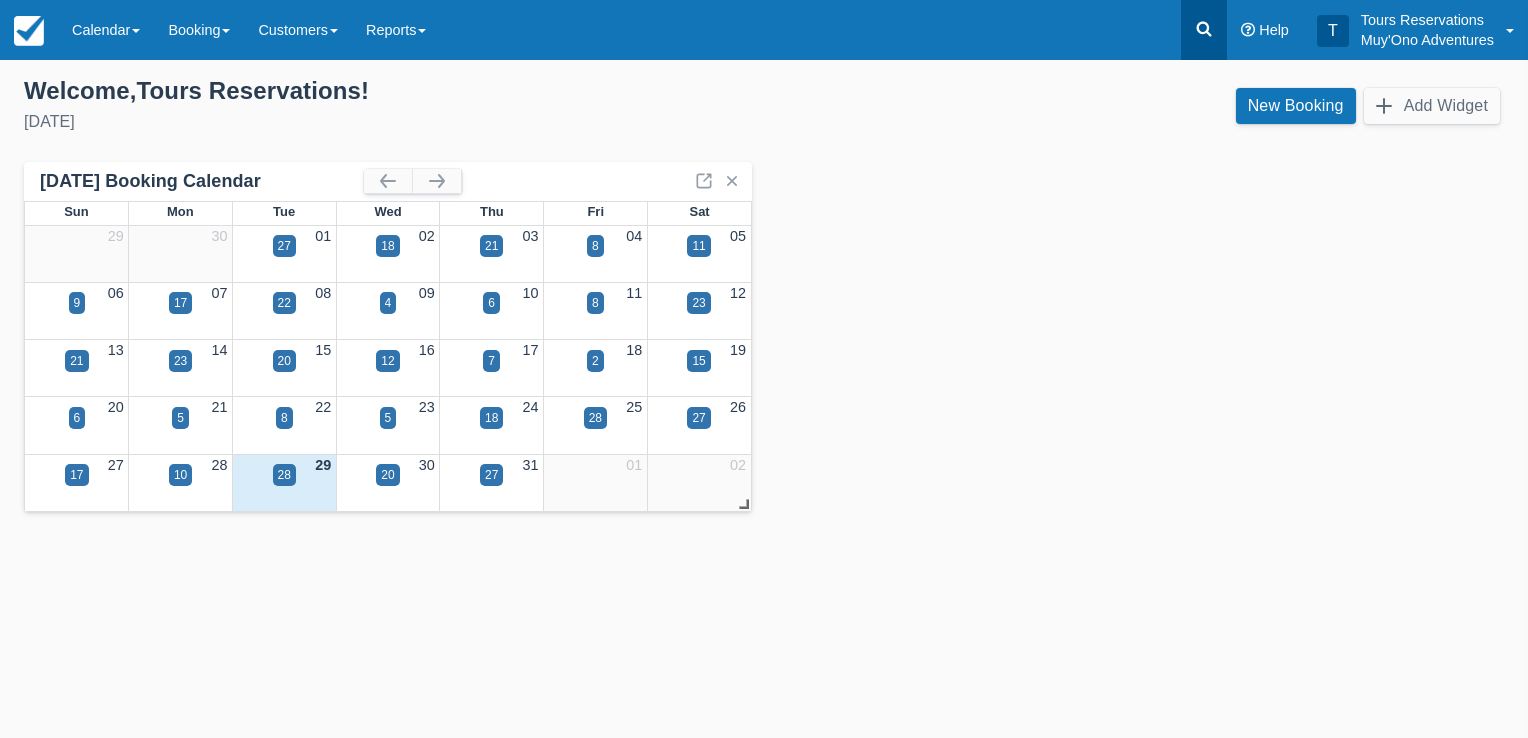 click 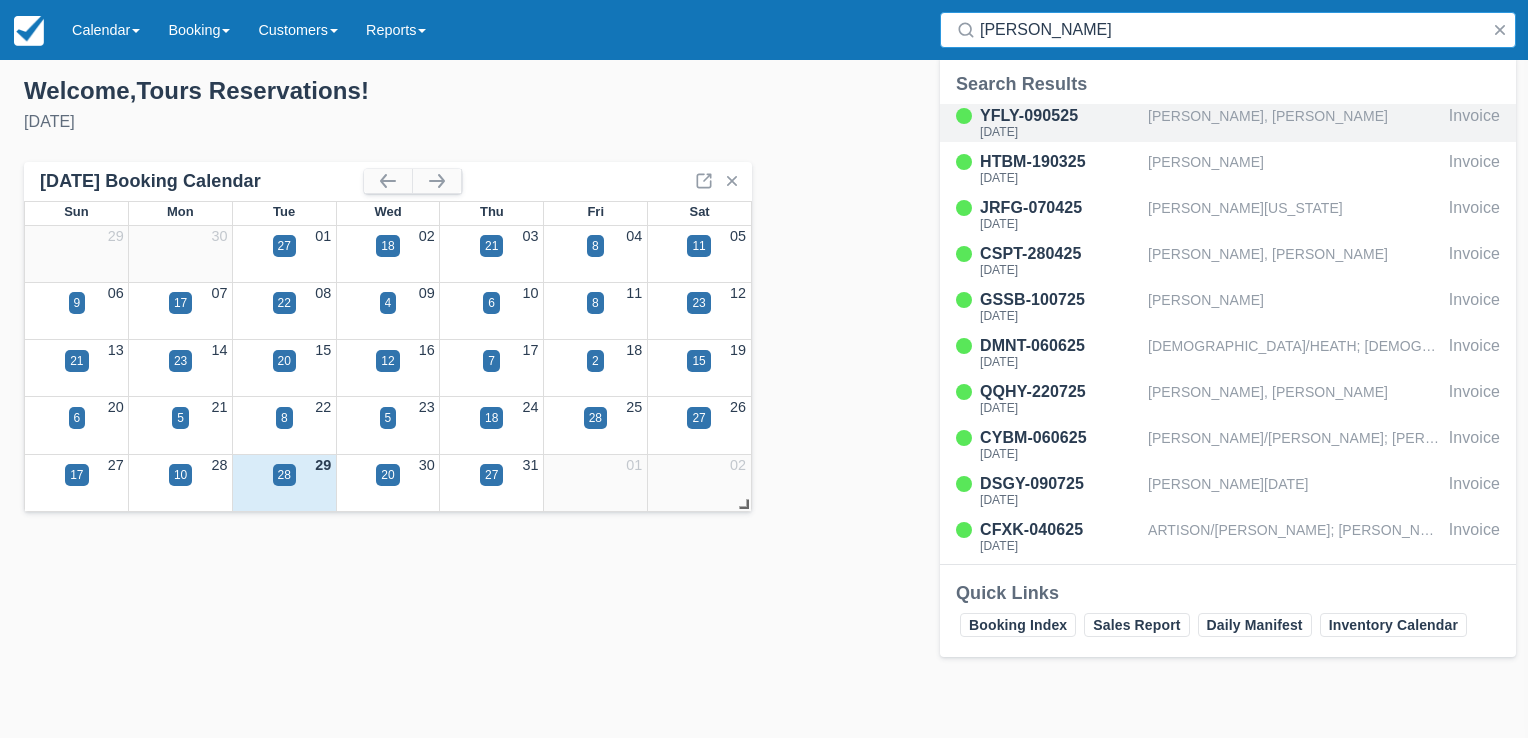 type on "hol chan" 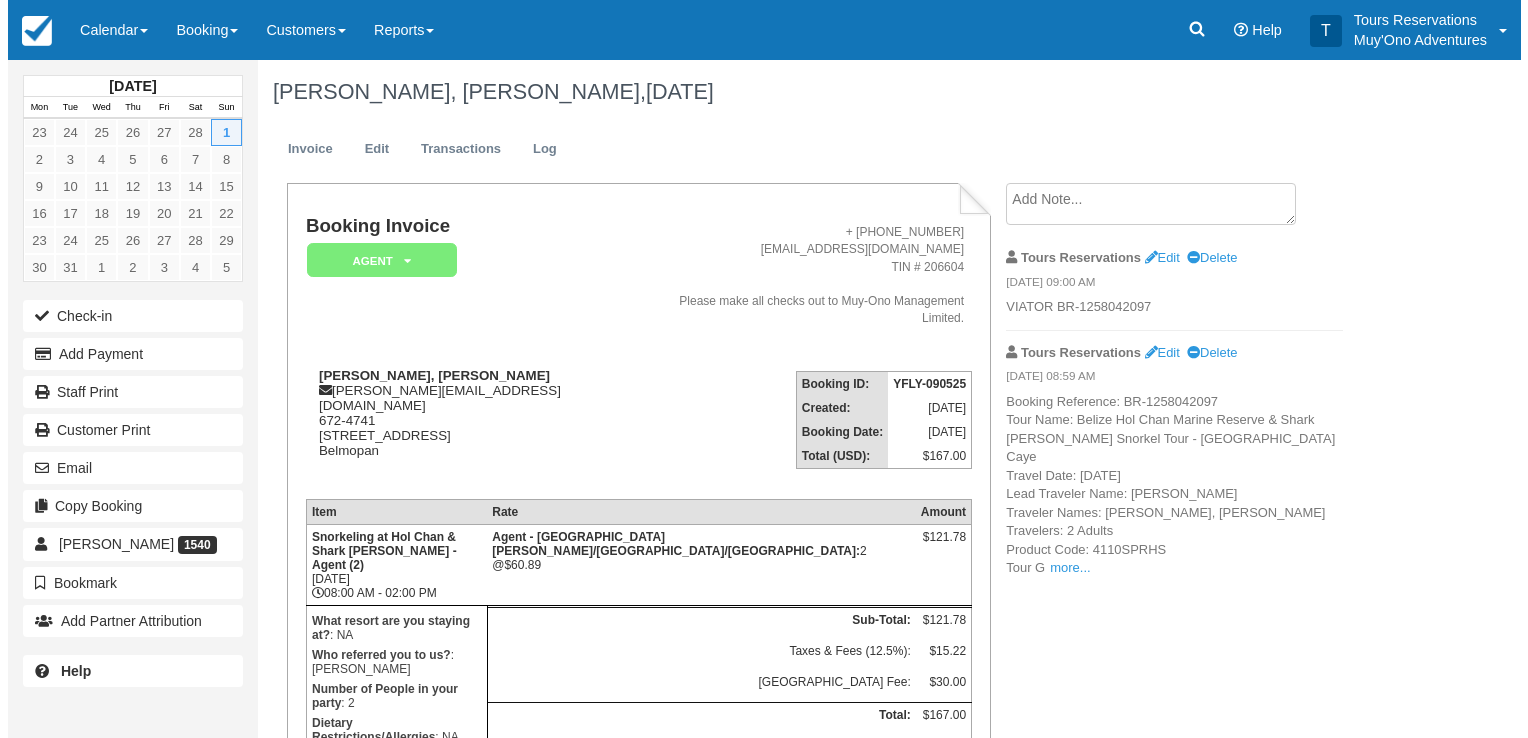 scroll, scrollTop: 0, scrollLeft: 0, axis: both 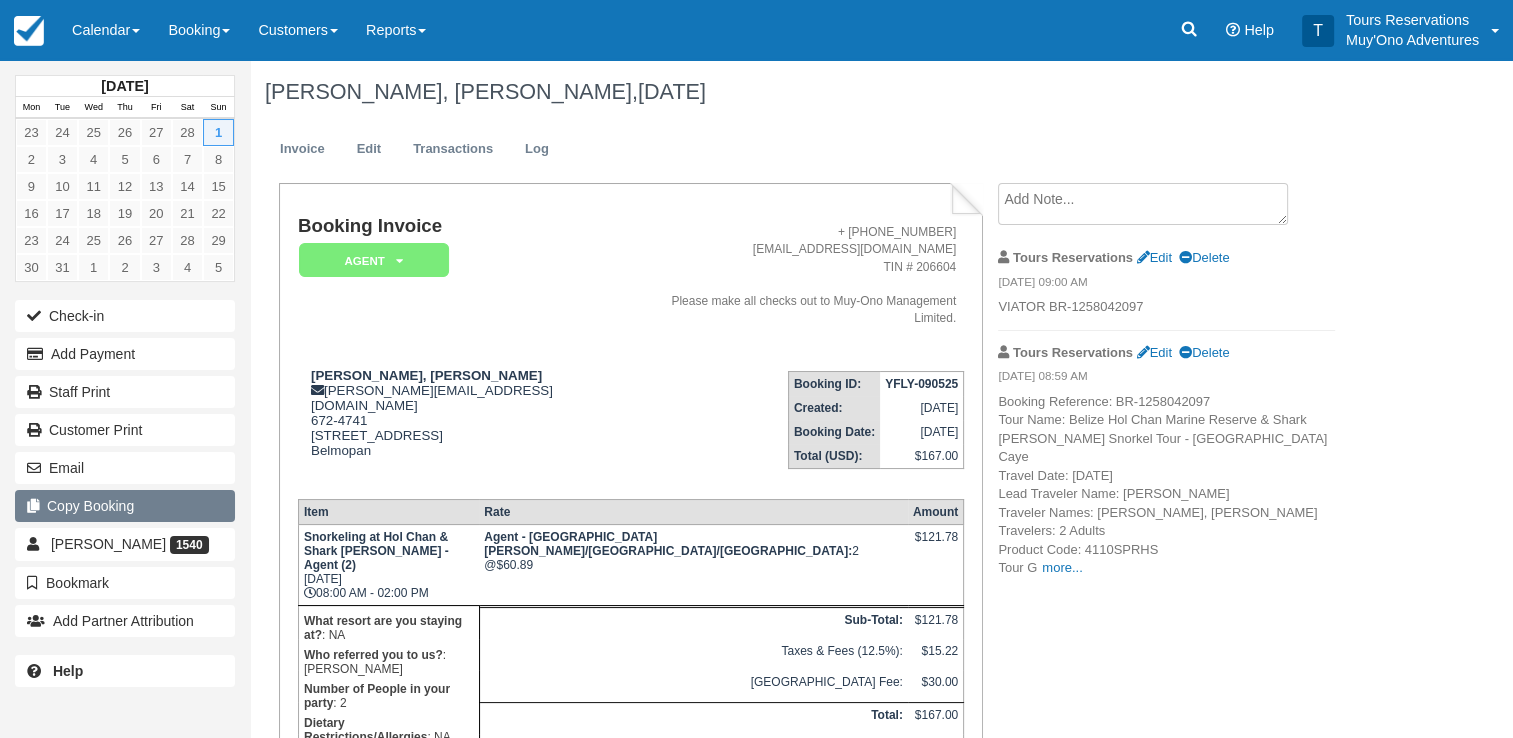 click on "Copy Booking" at bounding box center [125, 506] 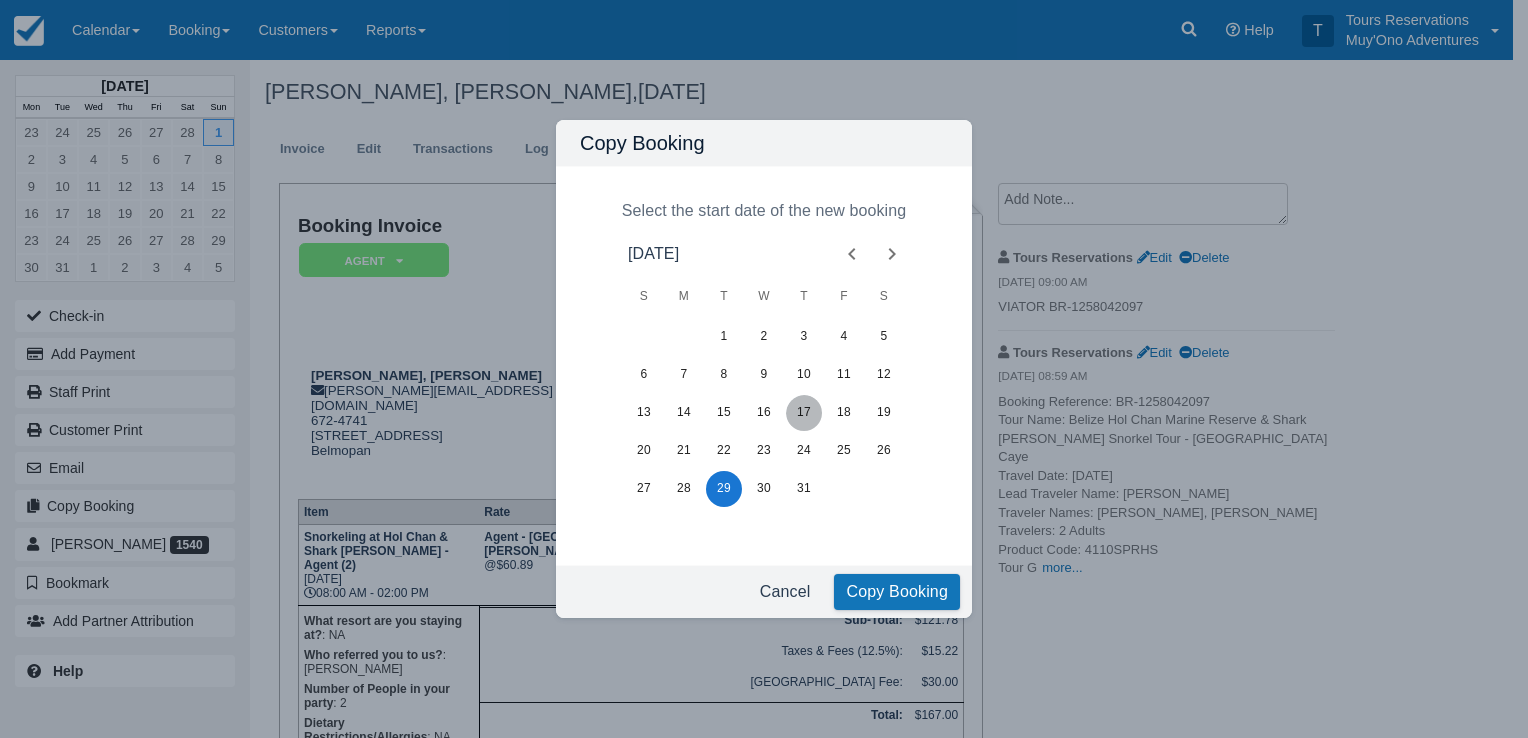 click on "17" at bounding box center (804, 413) 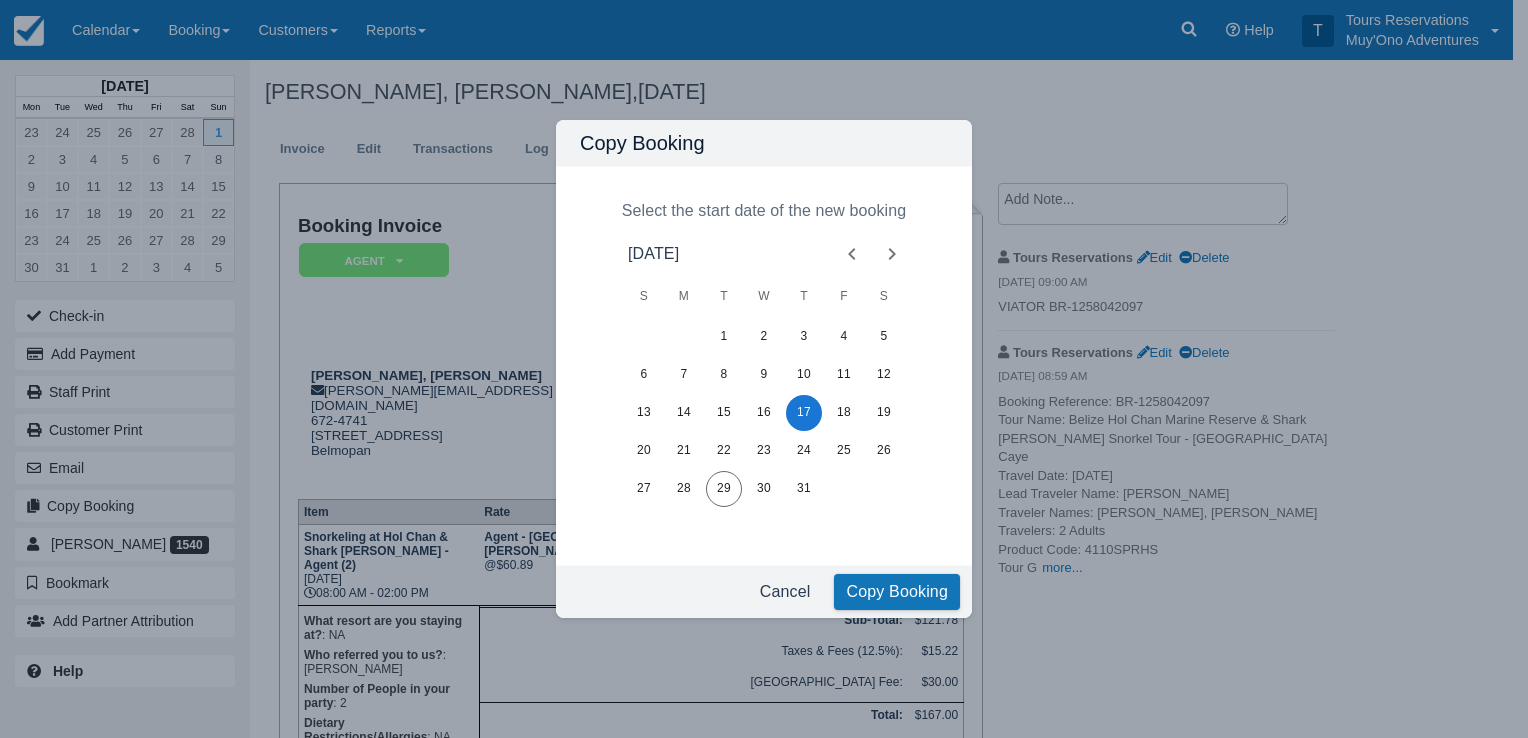 click on "Copy Booking" at bounding box center (897, 592) 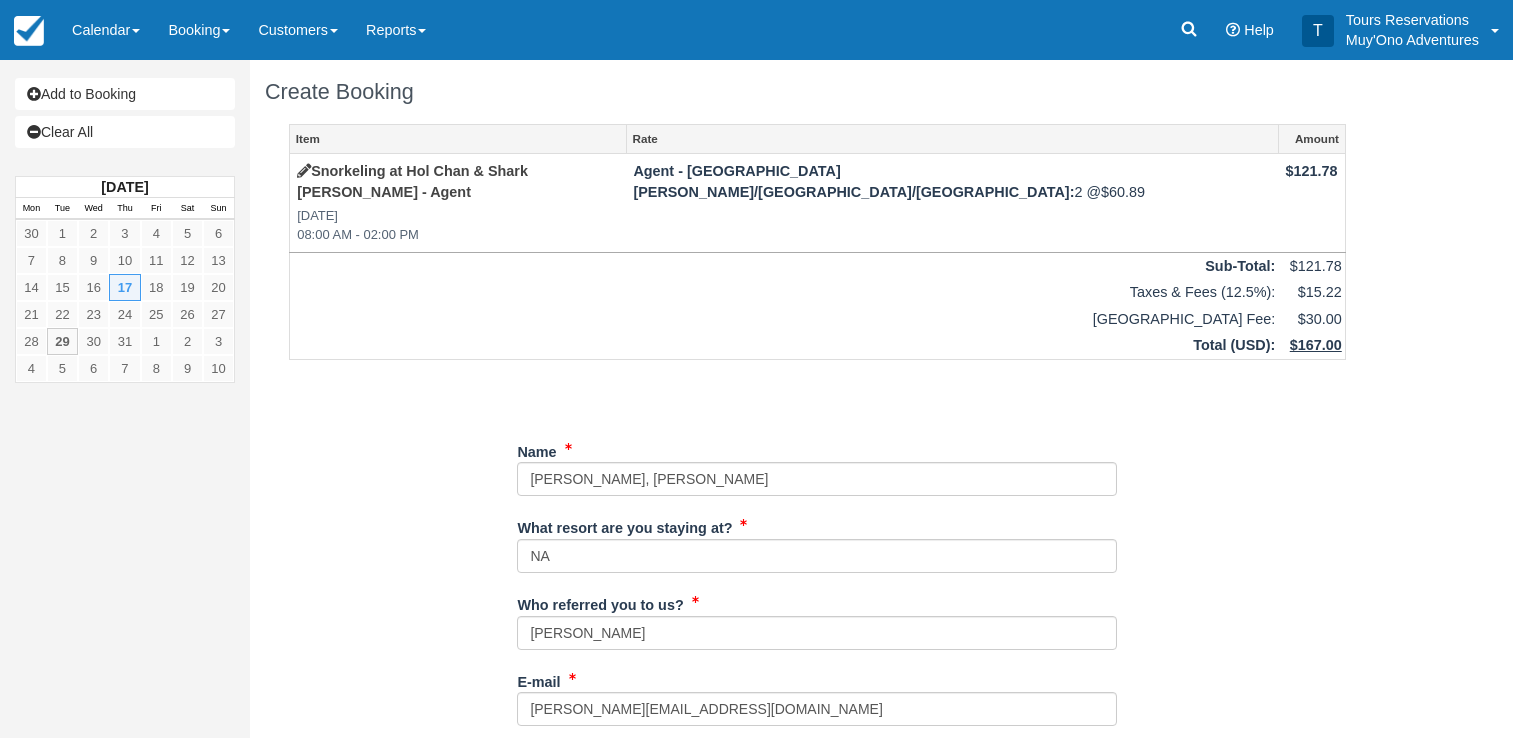 scroll, scrollTop: 0, scrollLeft: 0, axis: both 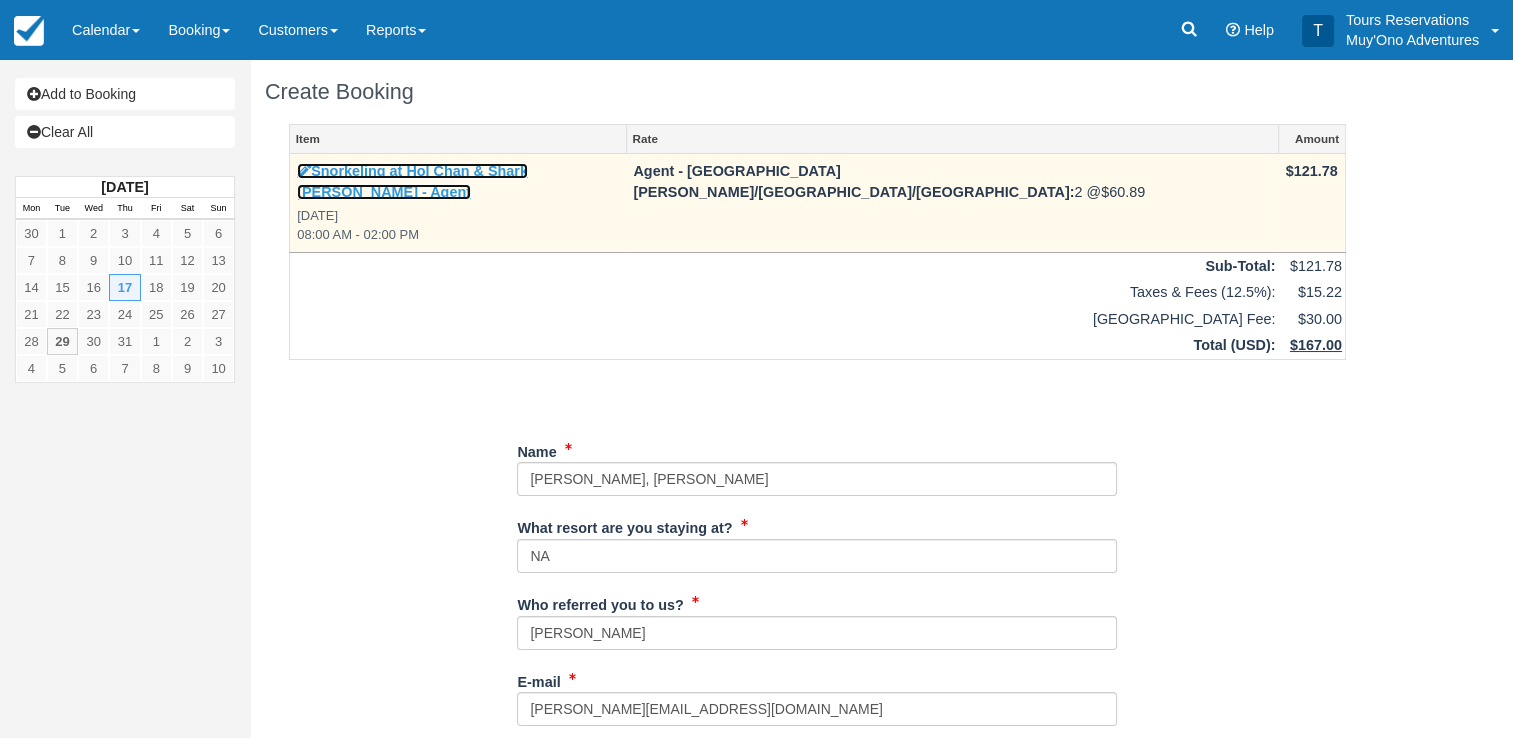 click on "Snorkeling at Hol Chan & Shark Ray Alley - Agent" at bounding box center (412, 181) 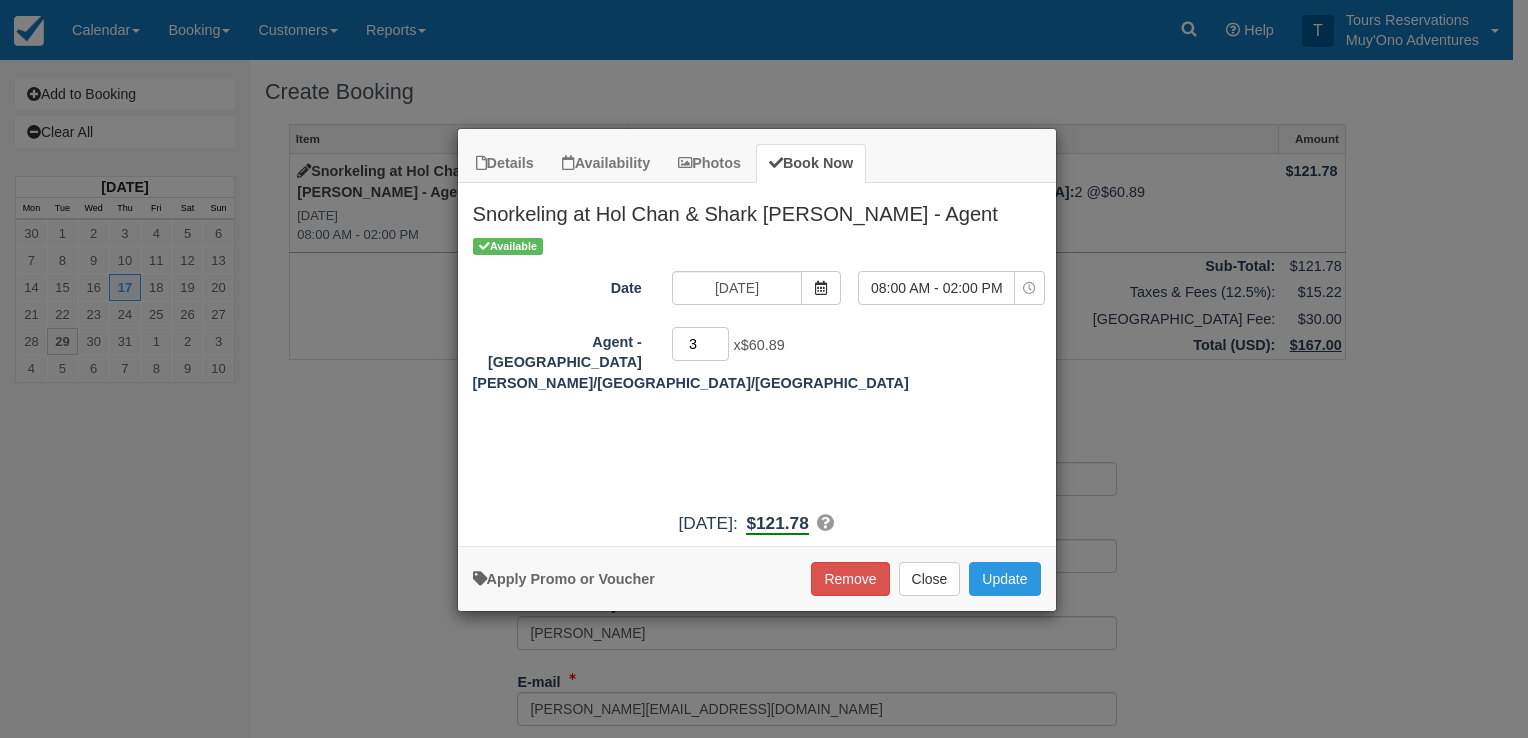 type on "3" 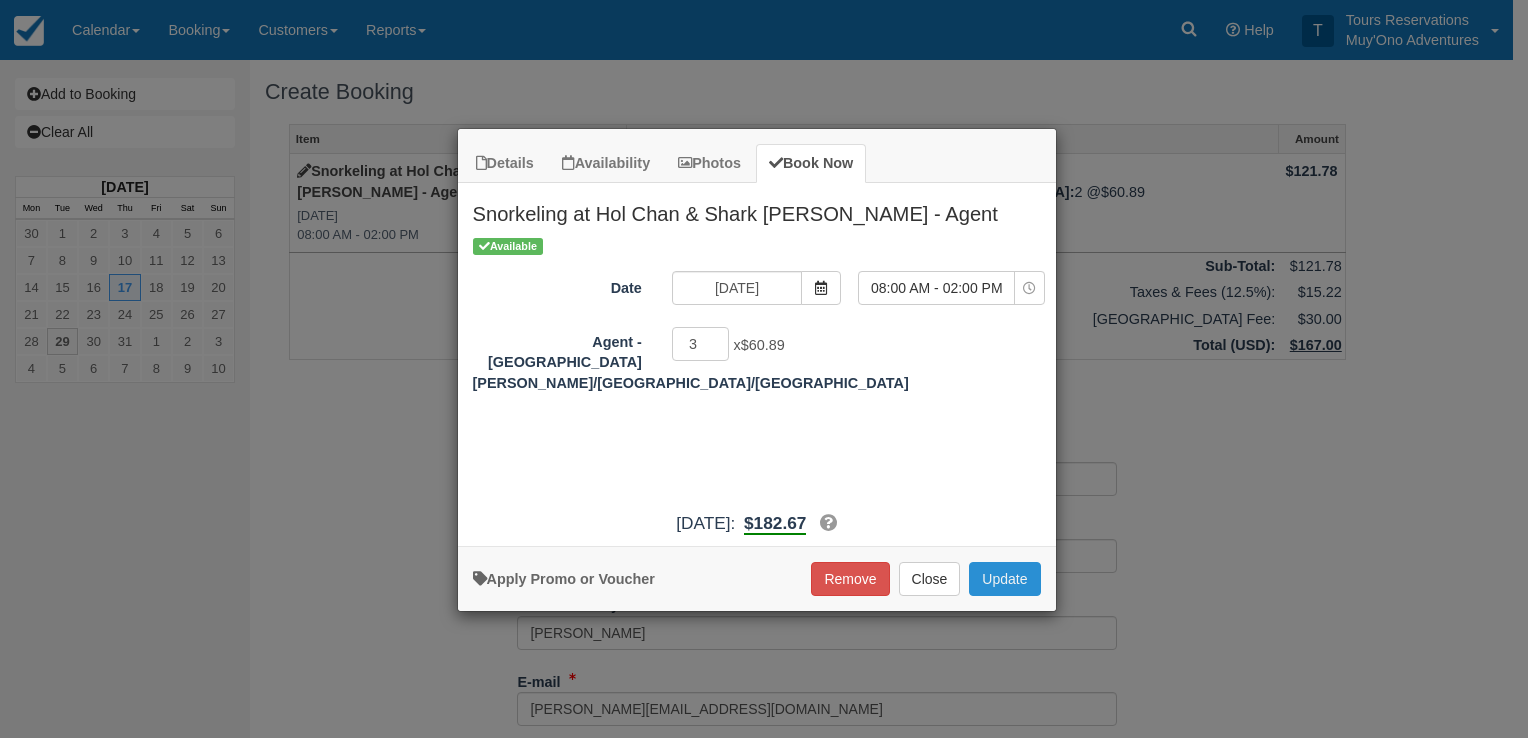 click on "Update" at bounding box center [1004, 579] 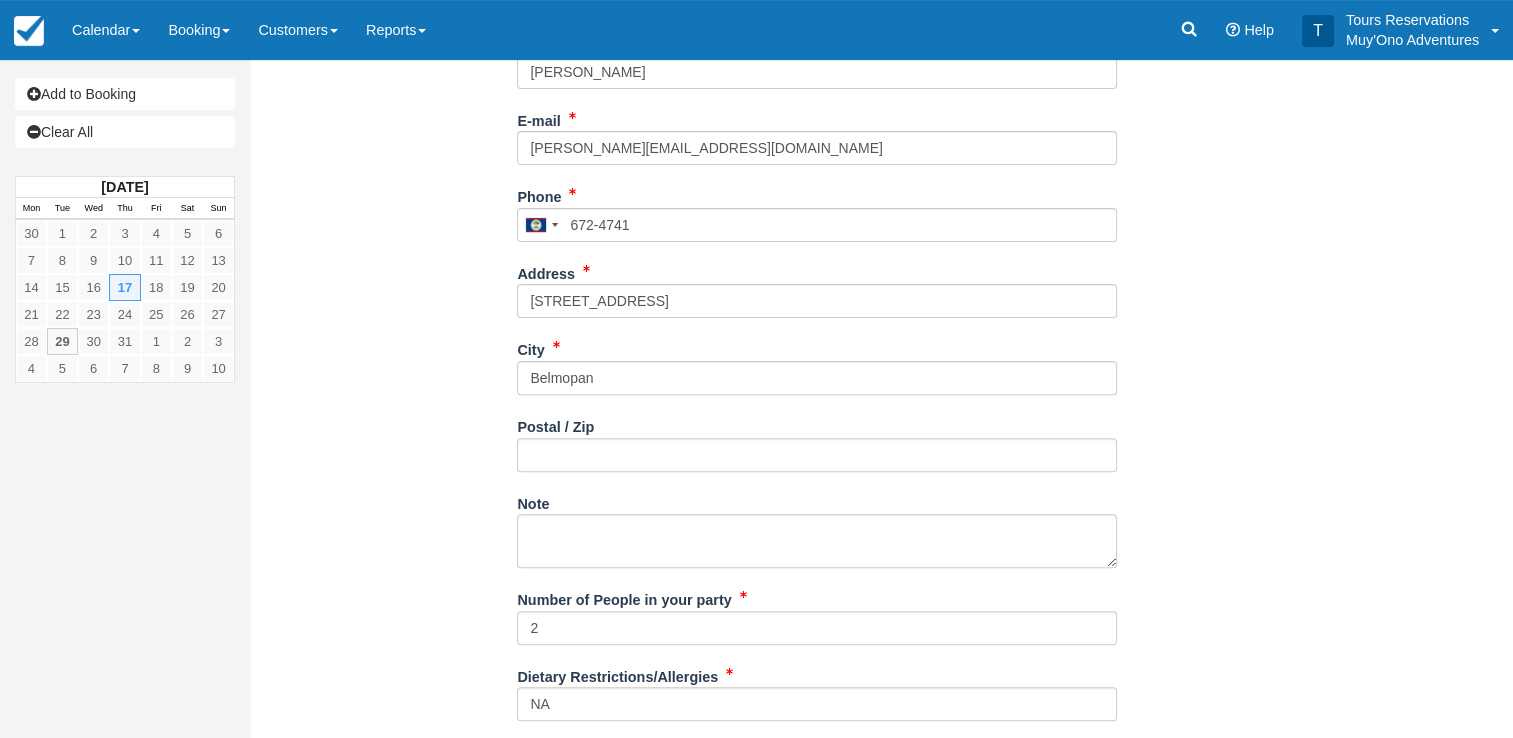scroll, scrollTop: 662, scrollLeft: 0, axis: vertical 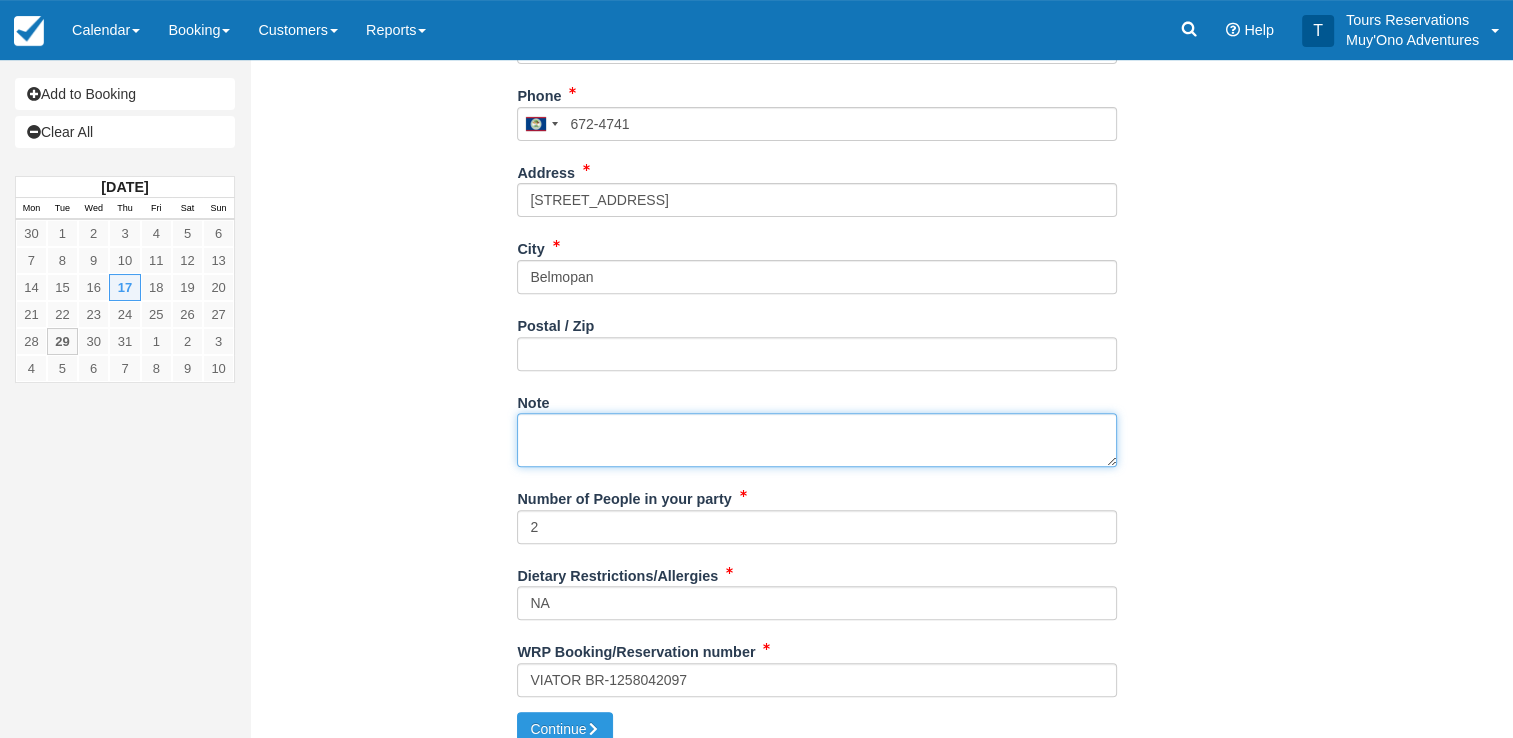 click on "Note" at bounding box center [817, 440] 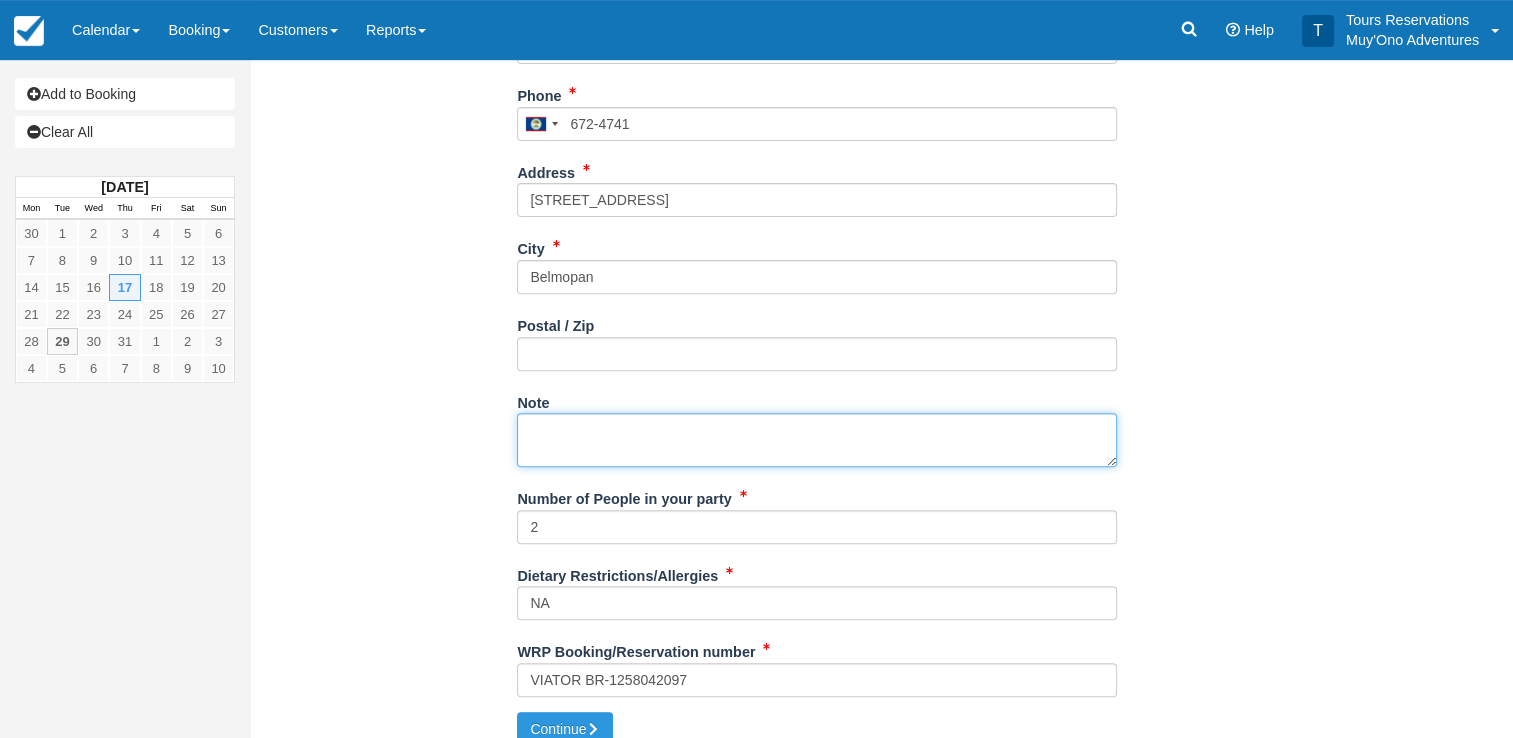 click on "Note" at bounding box center (817, 440) 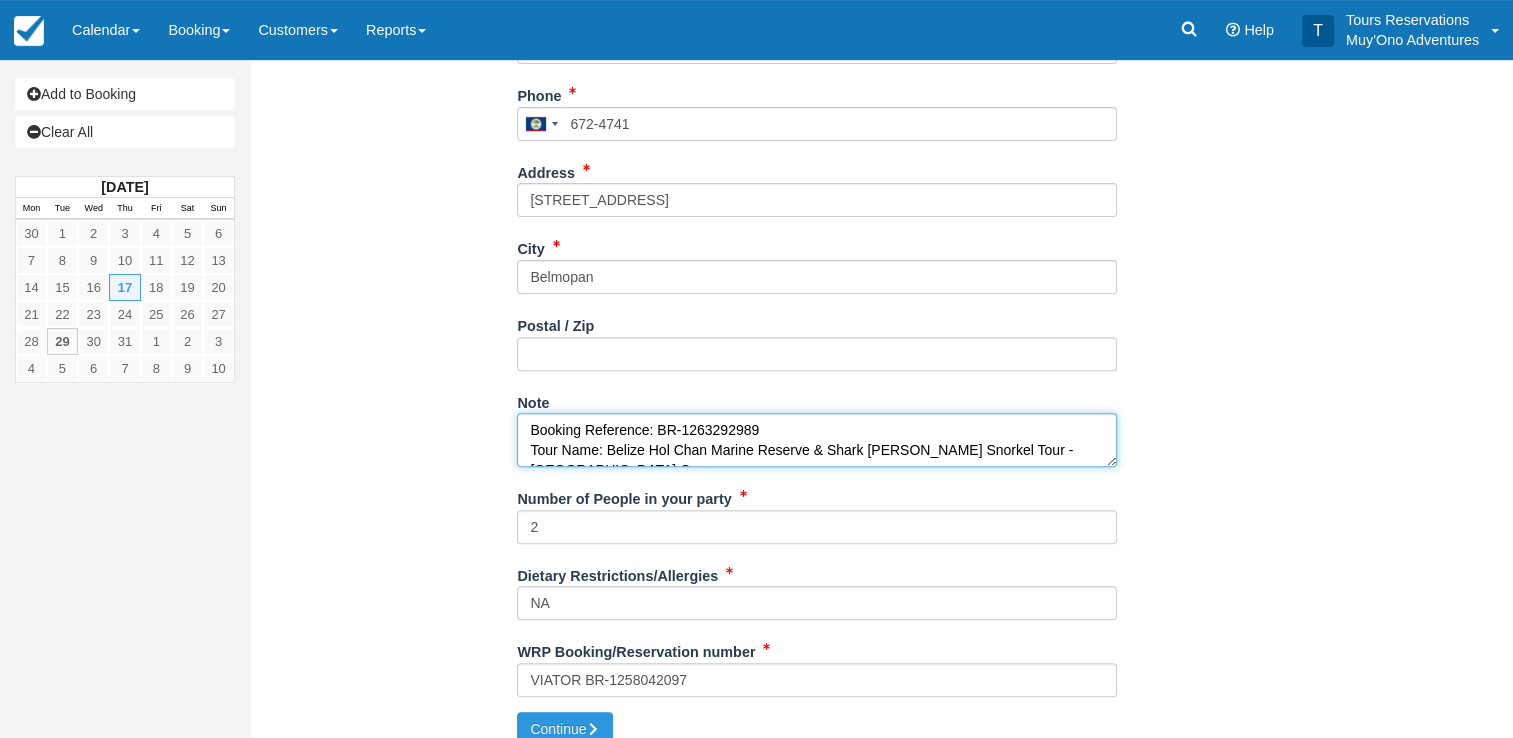 scroll, scrollTop: 132, scrollLeft: 0, axis: vertical 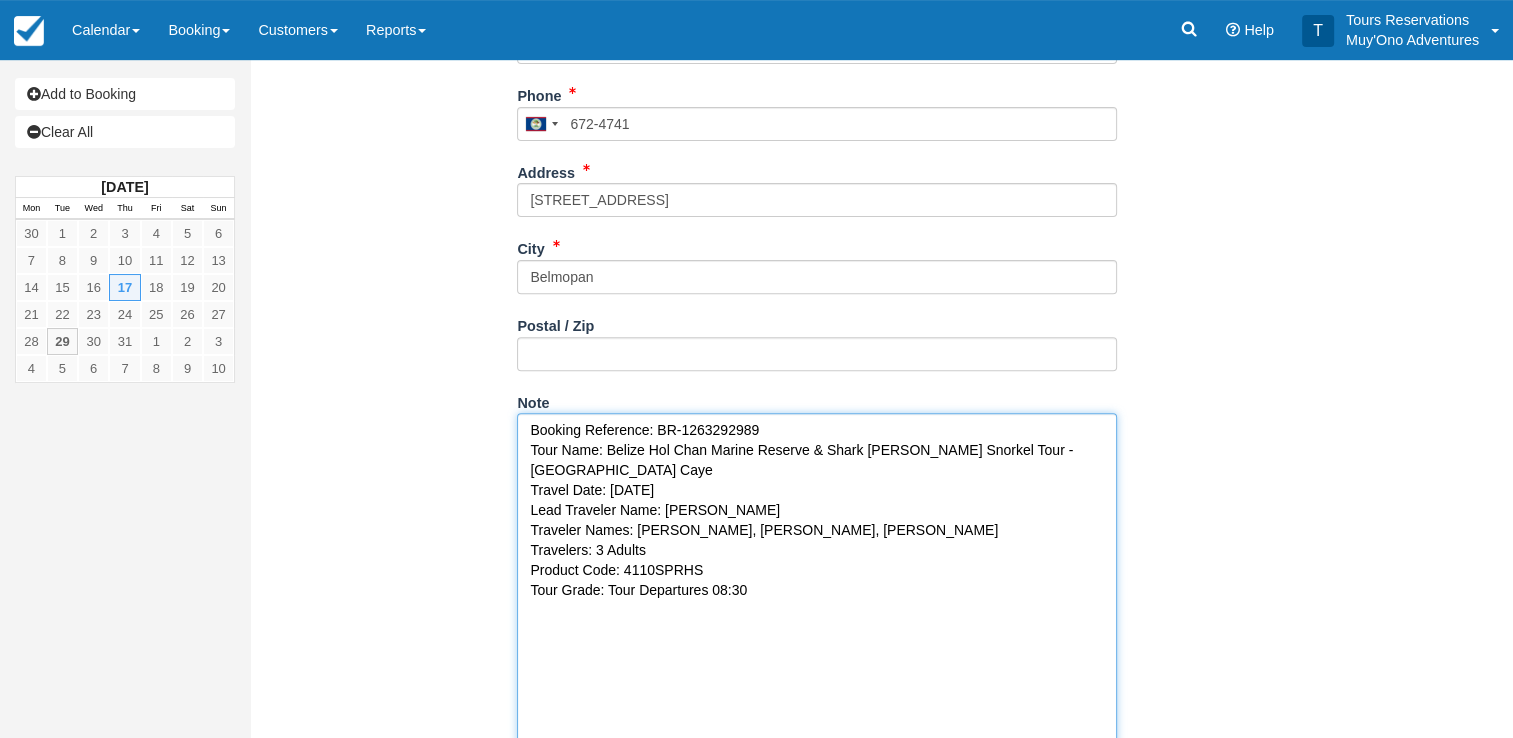 drag, startPoint x: 1112, startPoint y: 441, endPoint x: 1083, endPoint y: 535, distance: 98.37174 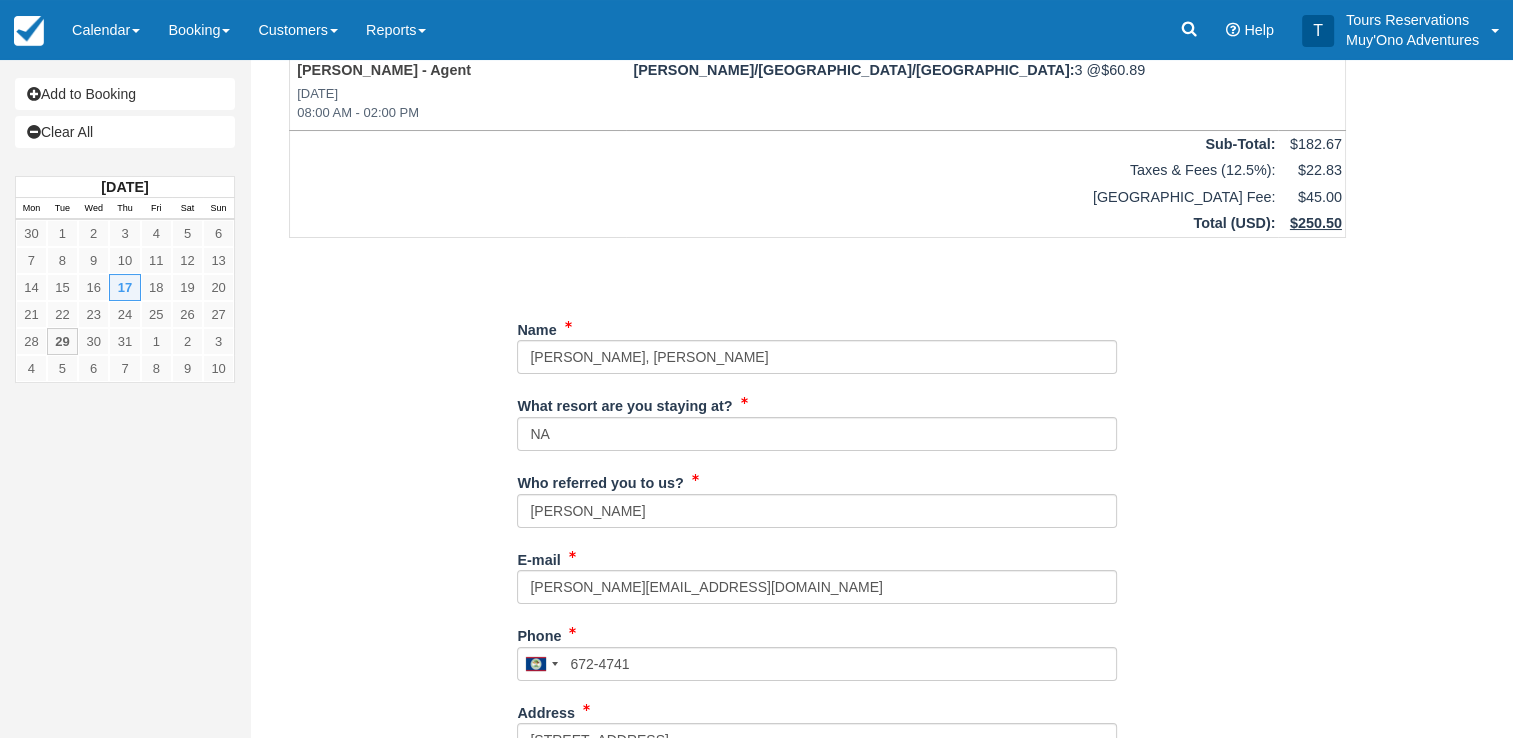 scroll, scrollTop: 0, scrollLeft: 0, axis: both 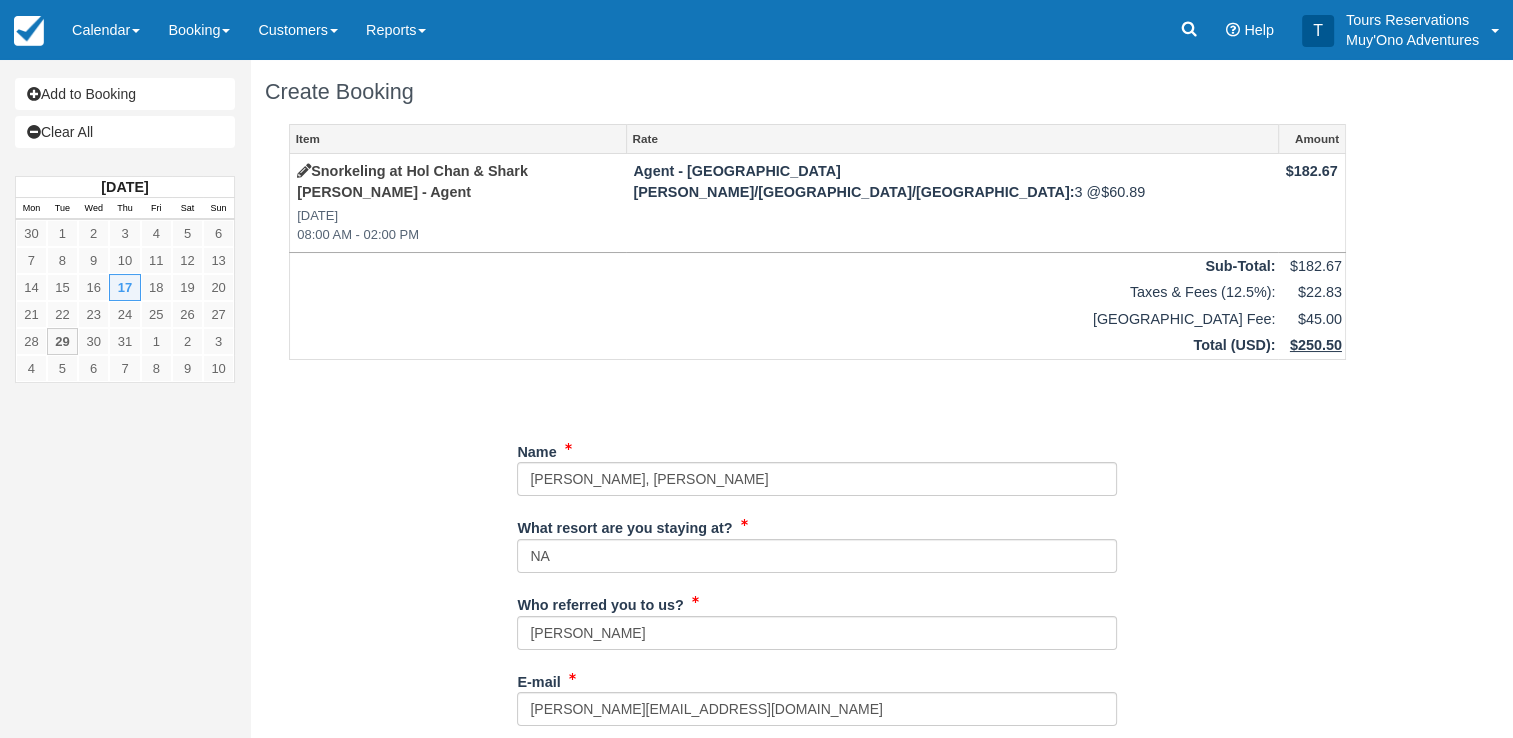 type on "Booking Reference: BR-1263292989
Tour Name: Belize Hol Chan Marine Reserve & Shark Ray Alley Snorkel Tour - Ambergris Caye
Travel Date: Thu, Jul 17, 2025
Lead Traveler Name: Steffany Mattson
Traveler Names: Steffany Mattson, Sadie Stoots, Kami Goodrow
Travelers: 3 Adults
Product Code: 4110SPRHS
Tour Grade: Tour Departures 08:30" 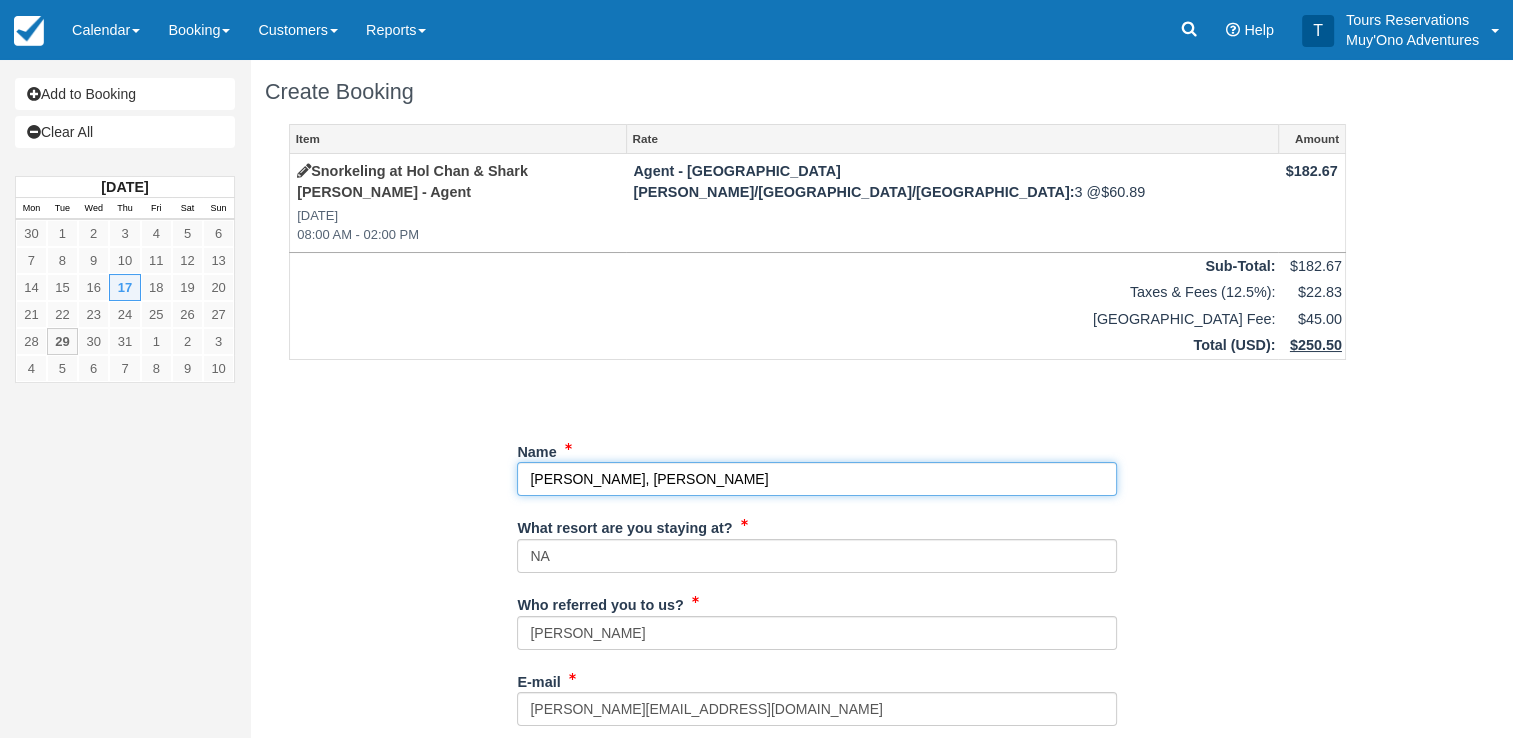 drag, startPoint x: 778, startPoint y: 466, endPoint x: 448, endPoint y: 454, distance: 330.2181 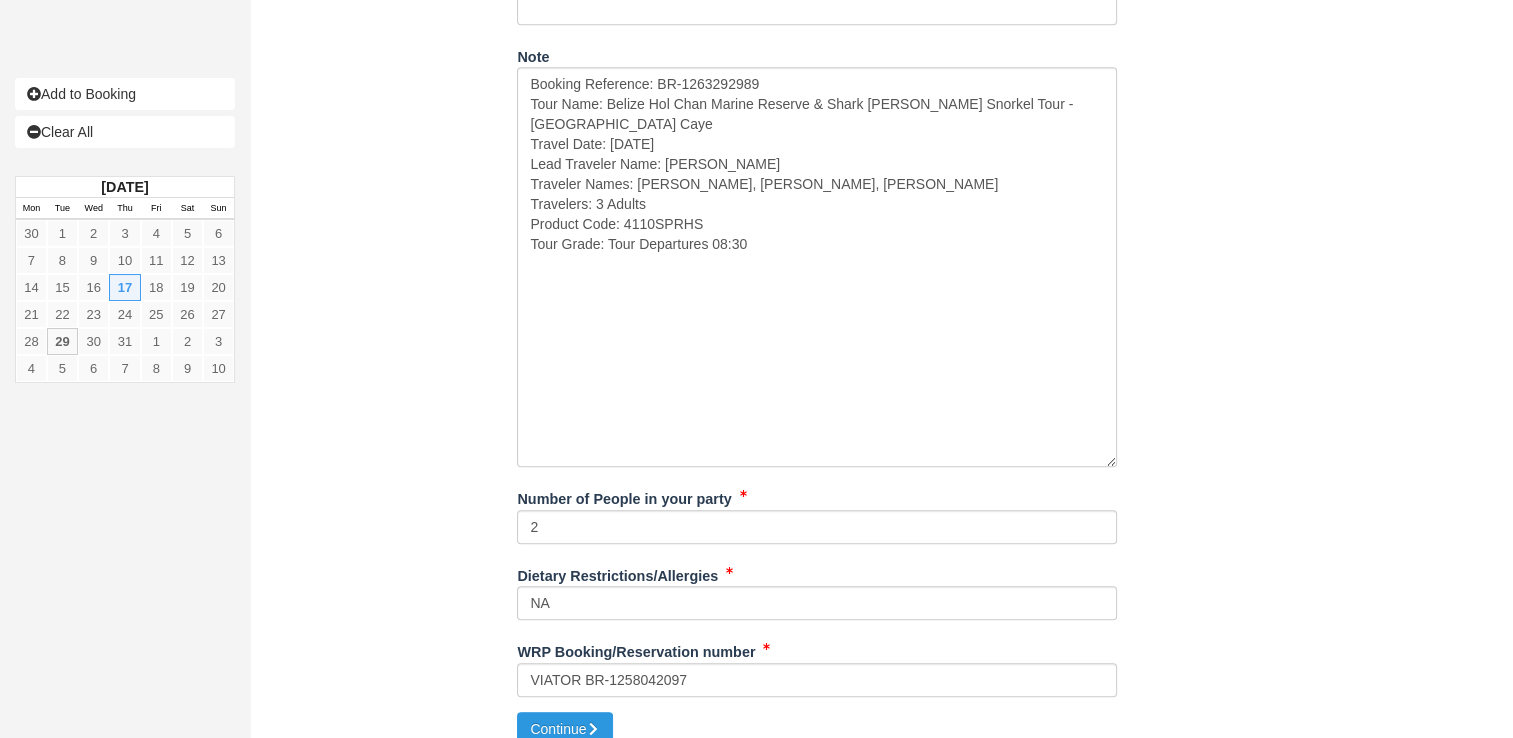 scroll, scrollTop: 1008, scrollLeft: 0, axis: vertical 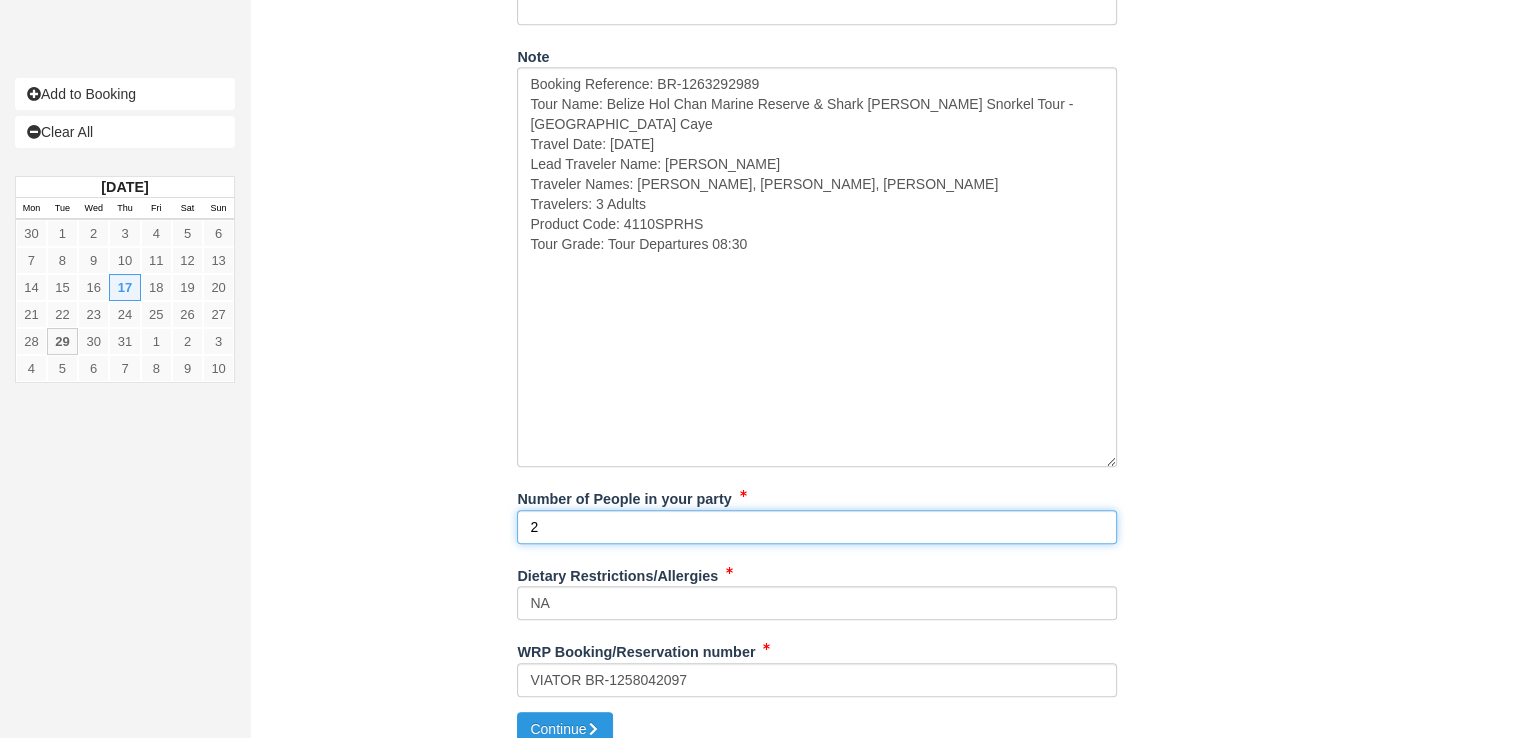 drag, startPoint x: 563, startPoint y: 504, endPoint x: 413, endPoint y: 498, distance: 150.11995 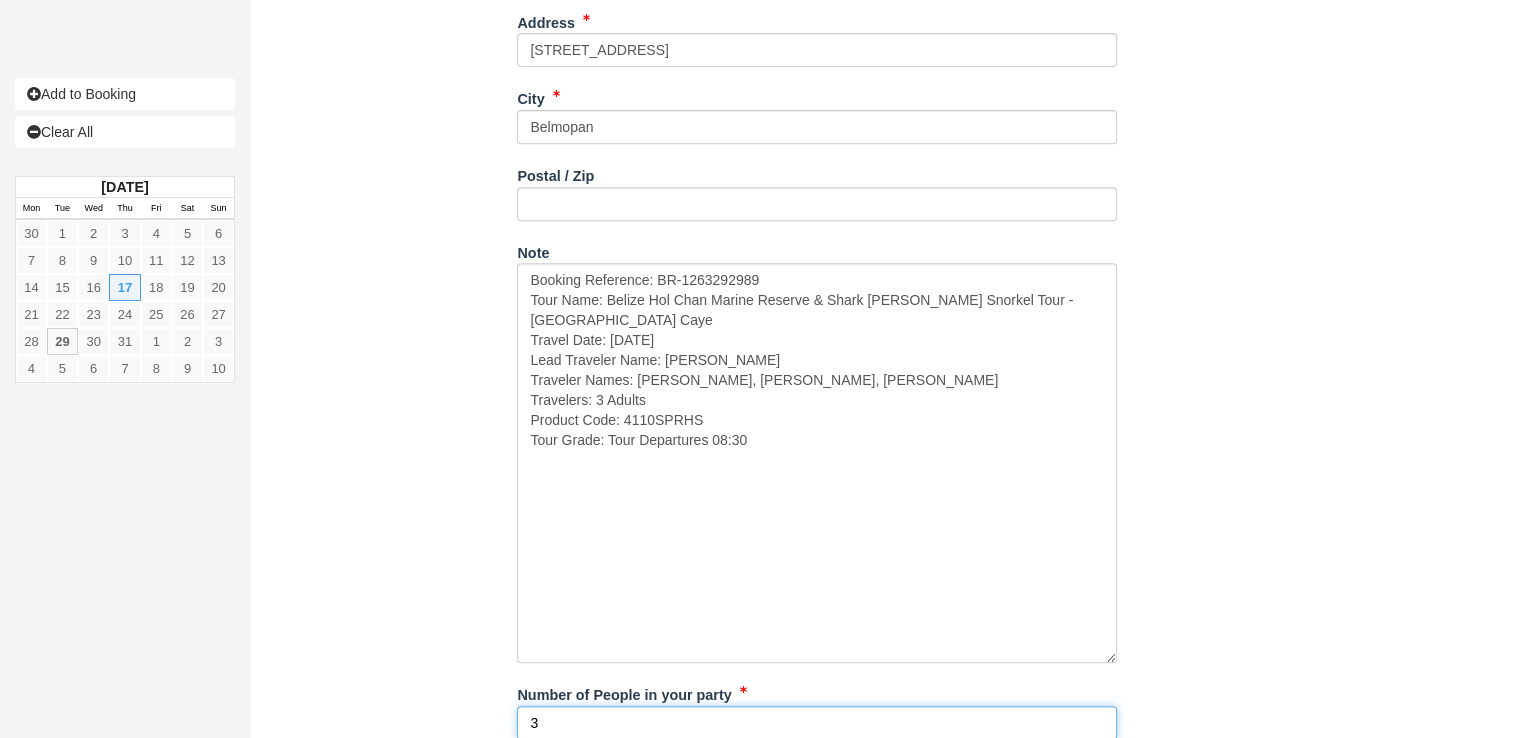 scroll, scrollTop: 808, scrollLeft: 0, axis: vertical 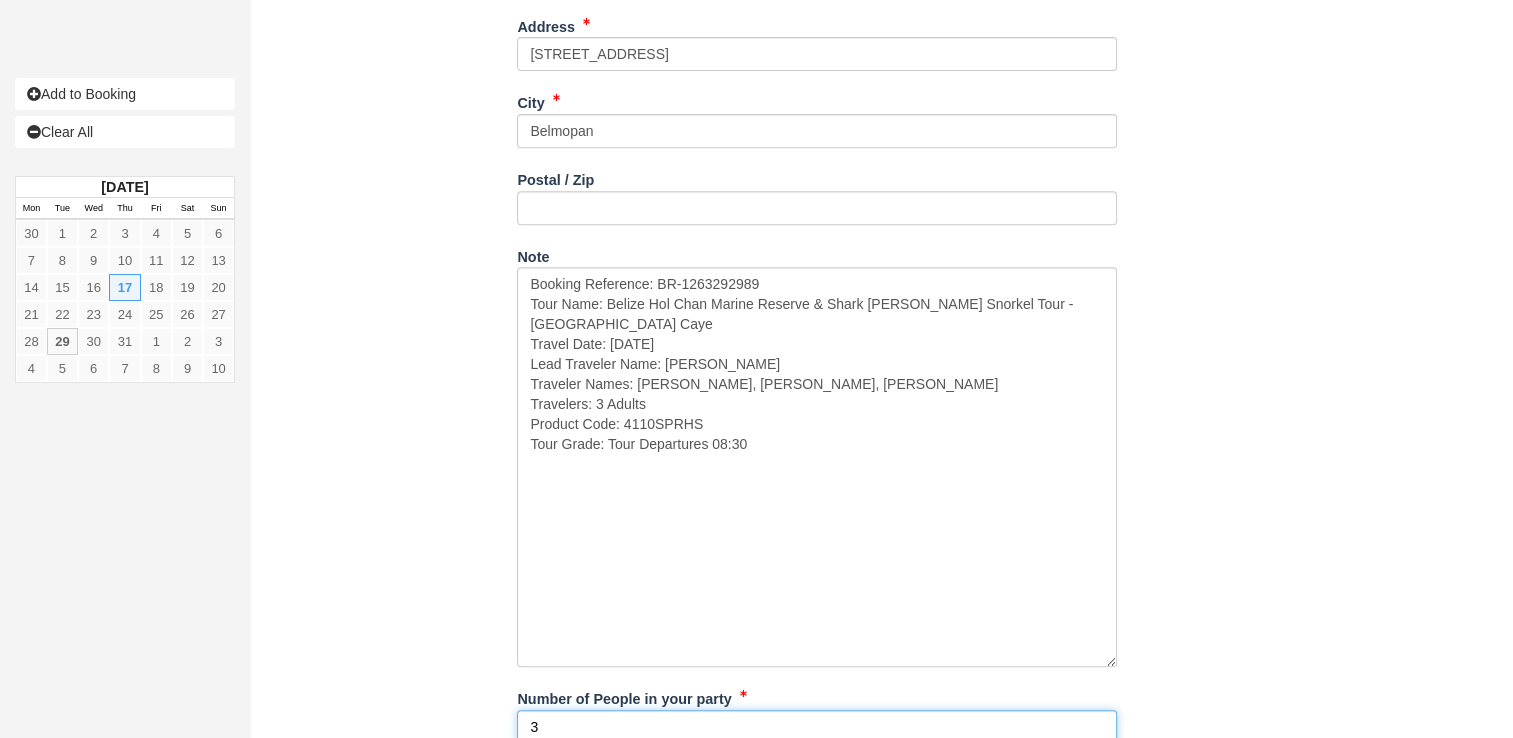 type on "3" 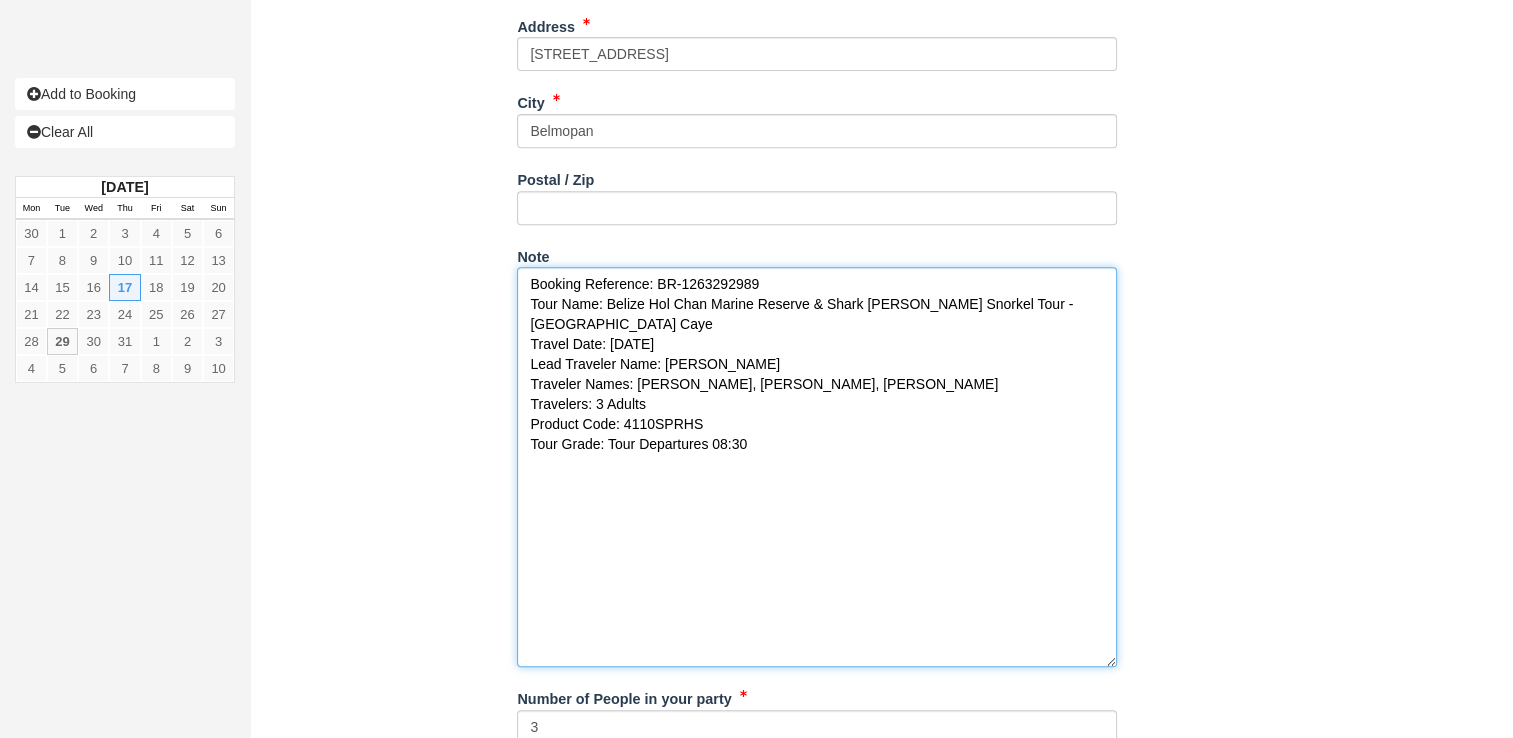 click on "Booking Reference: BR-1263292989
Tour Name: Belize Hol Chan Marine Reserve & Shark Ray Alley Snorkel Tour - Ambergris Caye
Travel Date: Thu, Jul 17, 2025
Lead Traveler Name: Steffany Mattson
Traveler Names: Steffany Mattson, Sadie Stoots, Kami Goodrow
Travelers: 3 Adults
Product Code: 4110SPRHS
Tour Grade: Tour Departures 08:30" at bounding box center [817, 467] 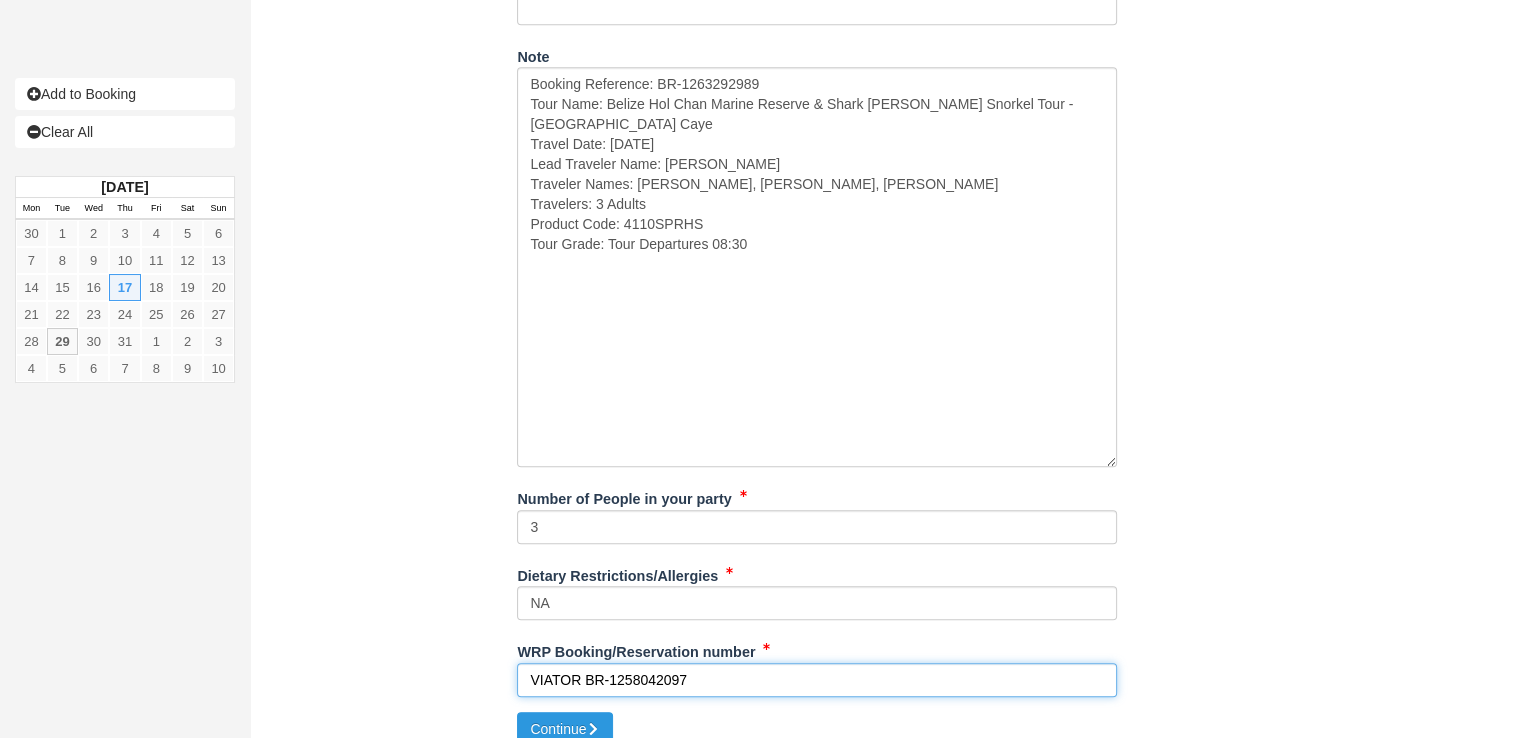 click on "VIATOR BR-1258042097" at bounding box center (817, 680) 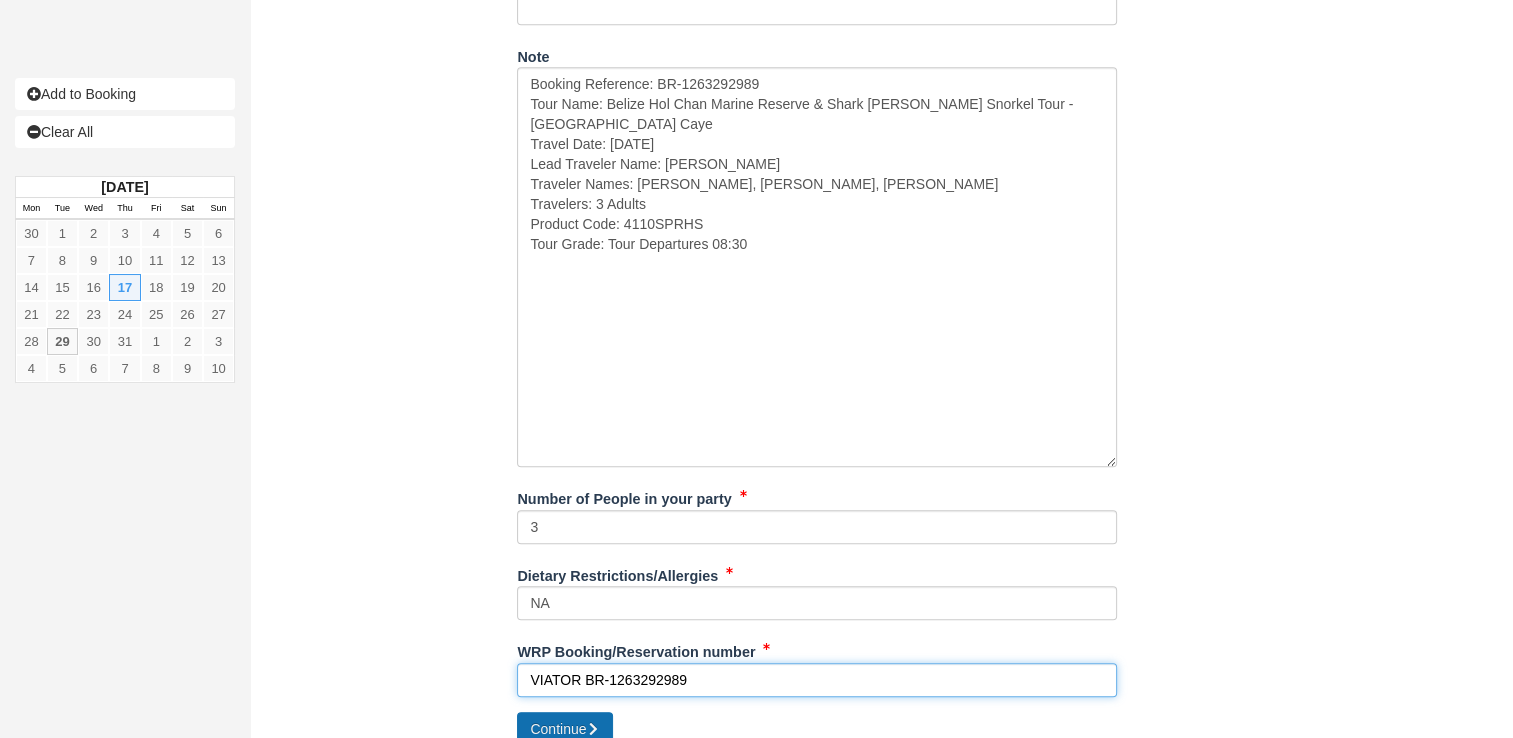 type on "VIATOR BR-1263292989" 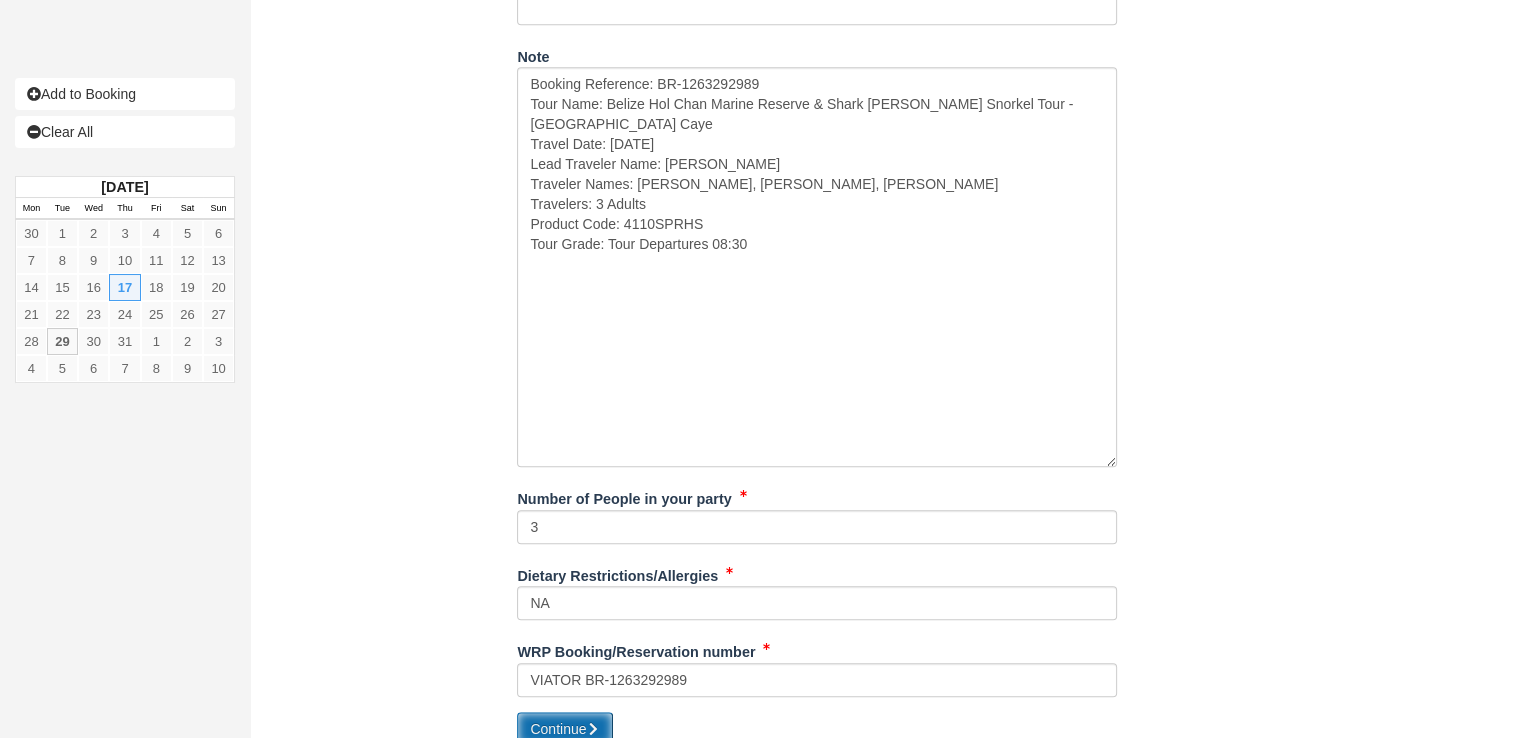 click on "Continue" at bounding box center (565, 729) 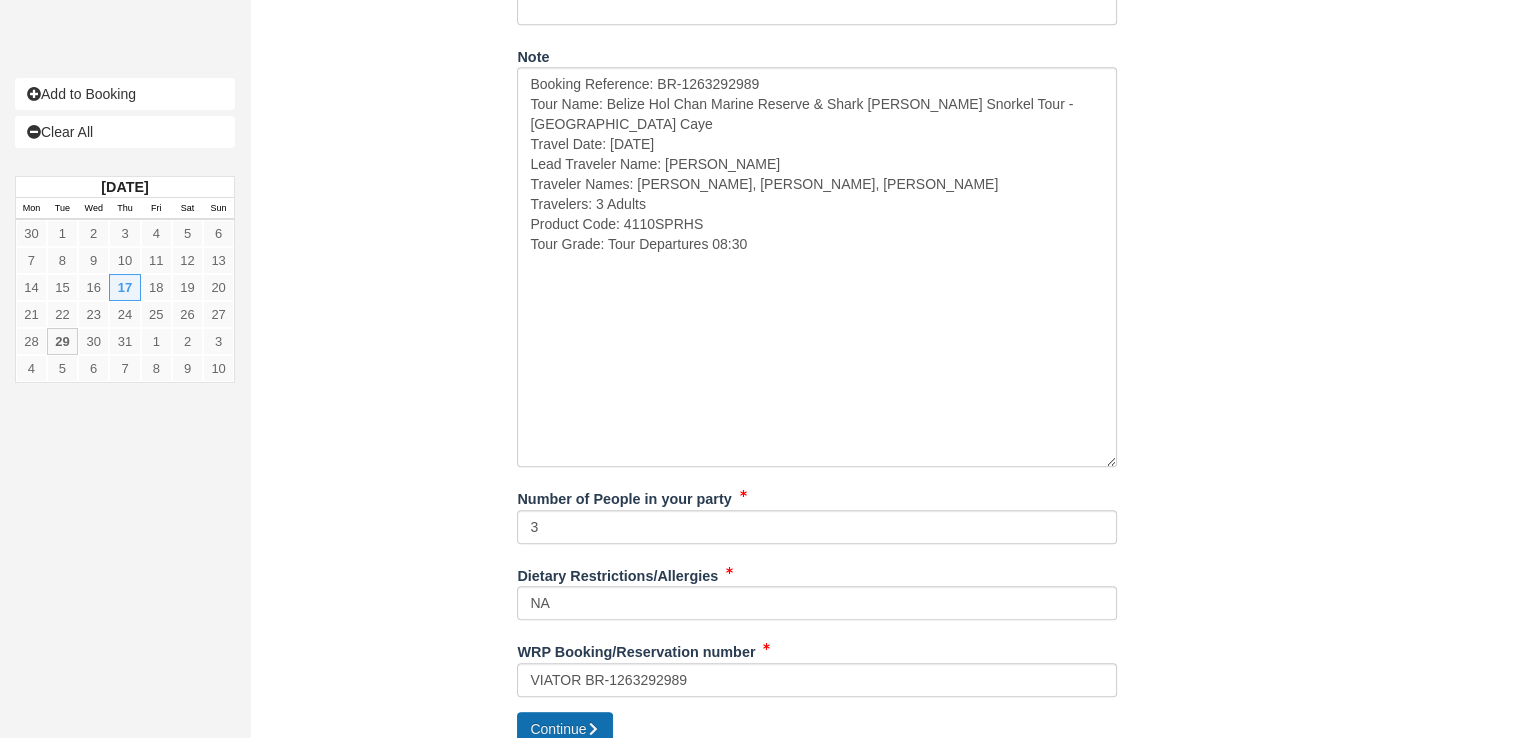 type on "+5016724741" 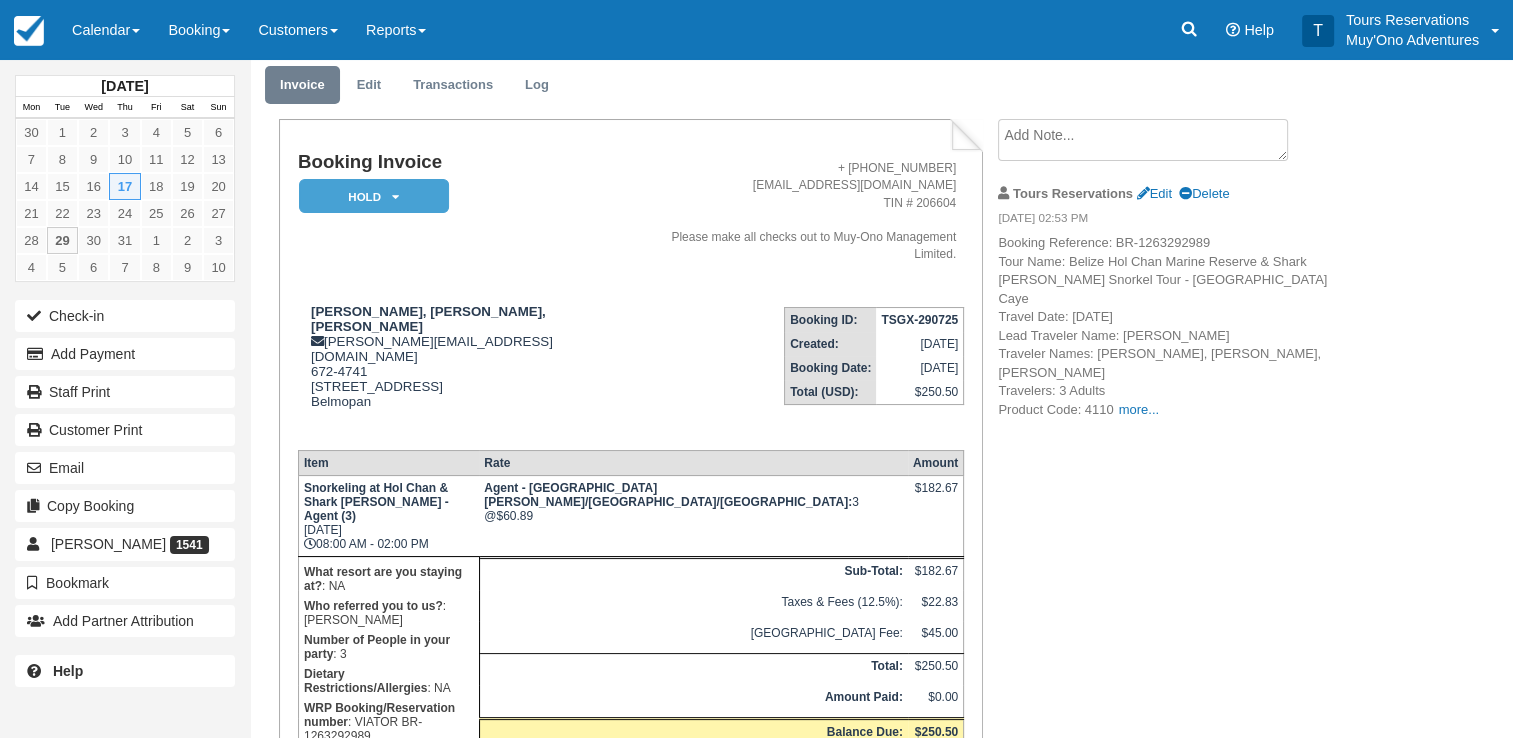 scroll, scrollTop: 97, scrollLeft: 0, axis: vertical 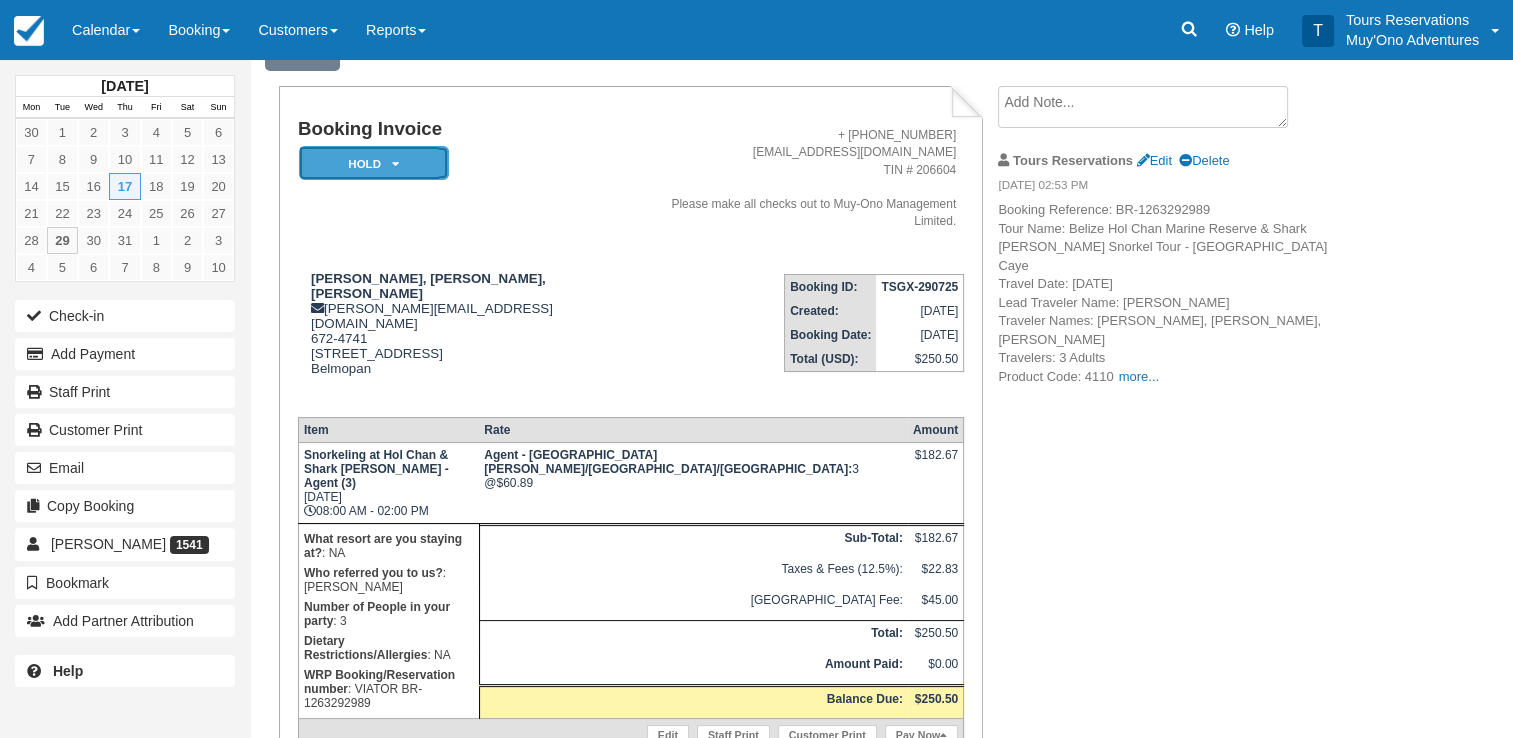 click on "HOLD" at bounding box center (374, 163) 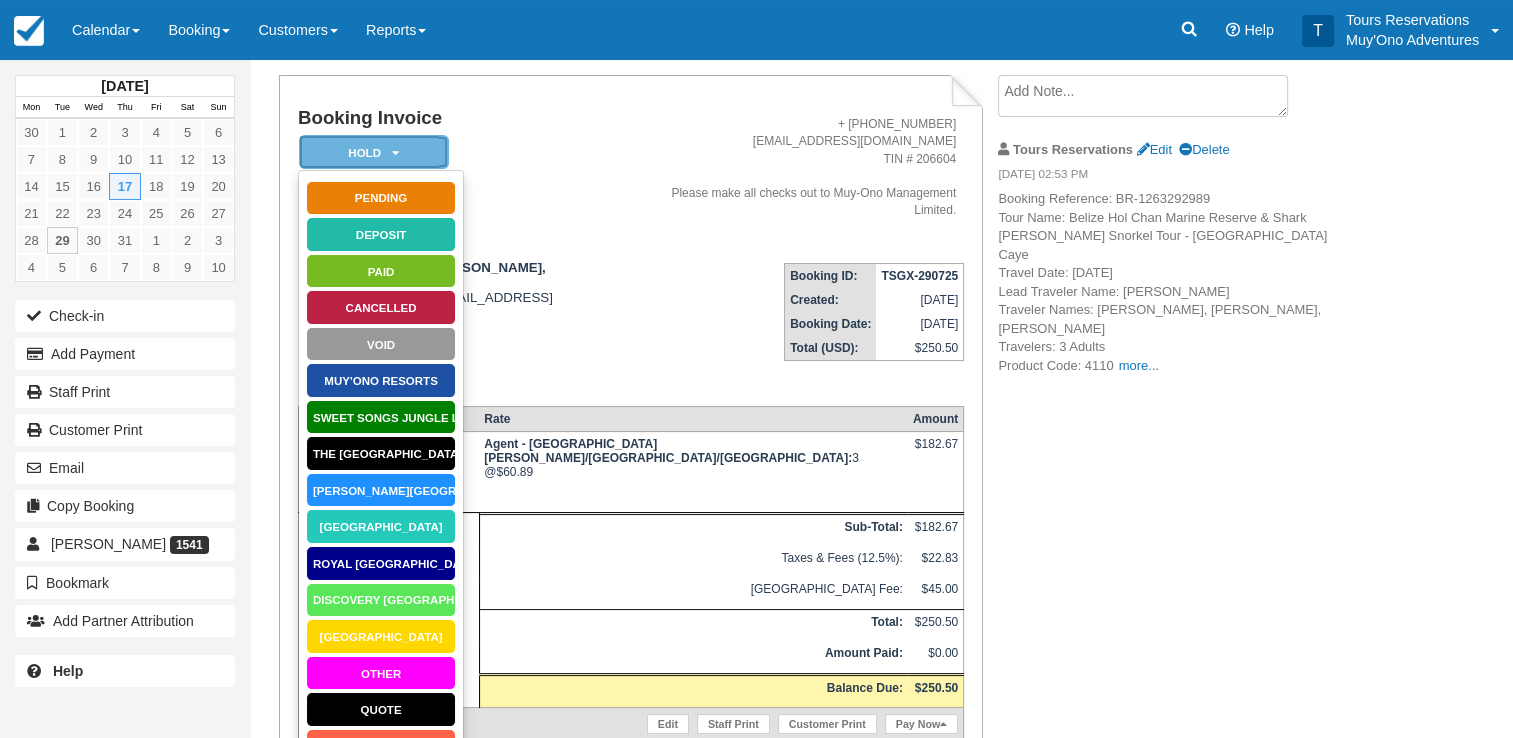 scroll, scrollTop: 215, scrollLeft: 0, axis: vertical 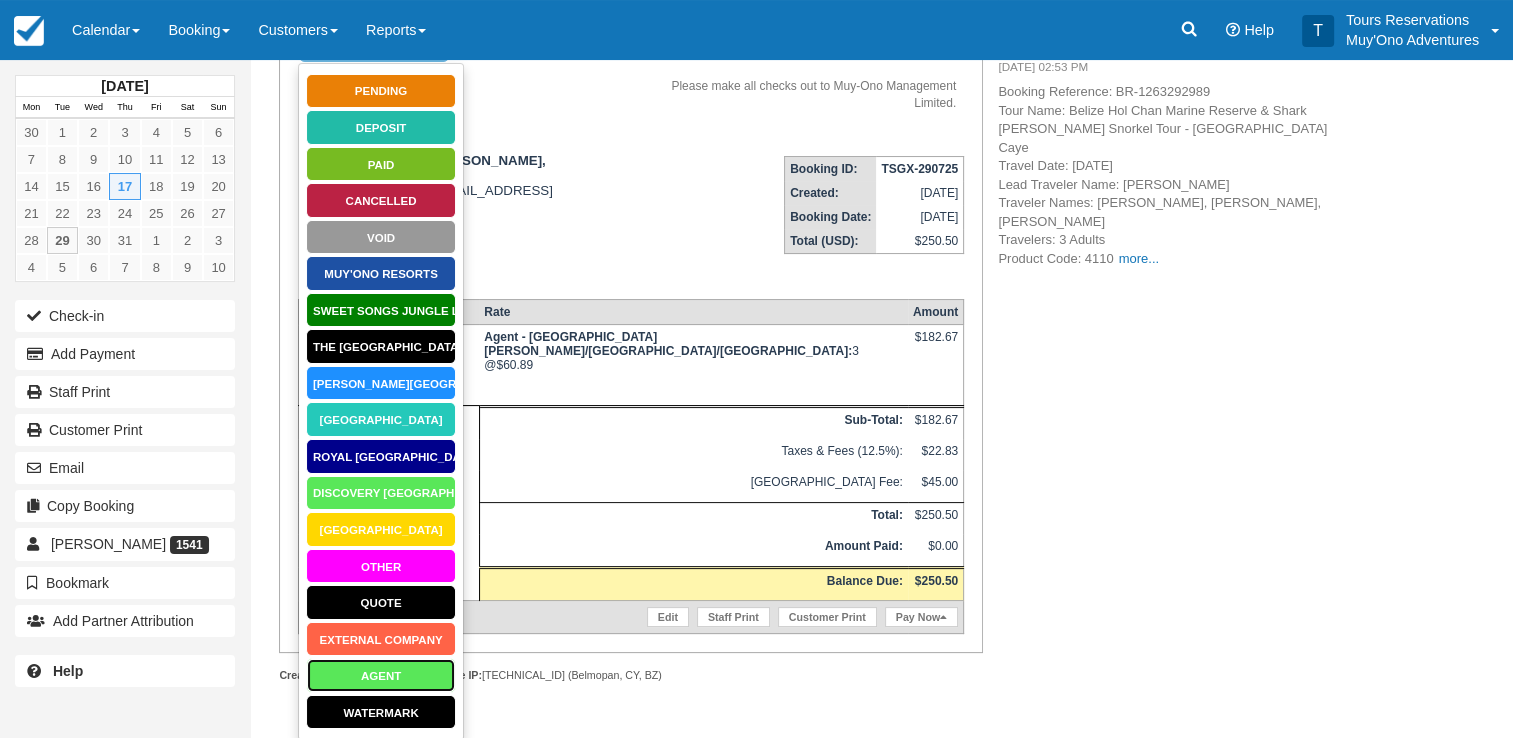 click on "AGENT" at bounding box center (381, 675) 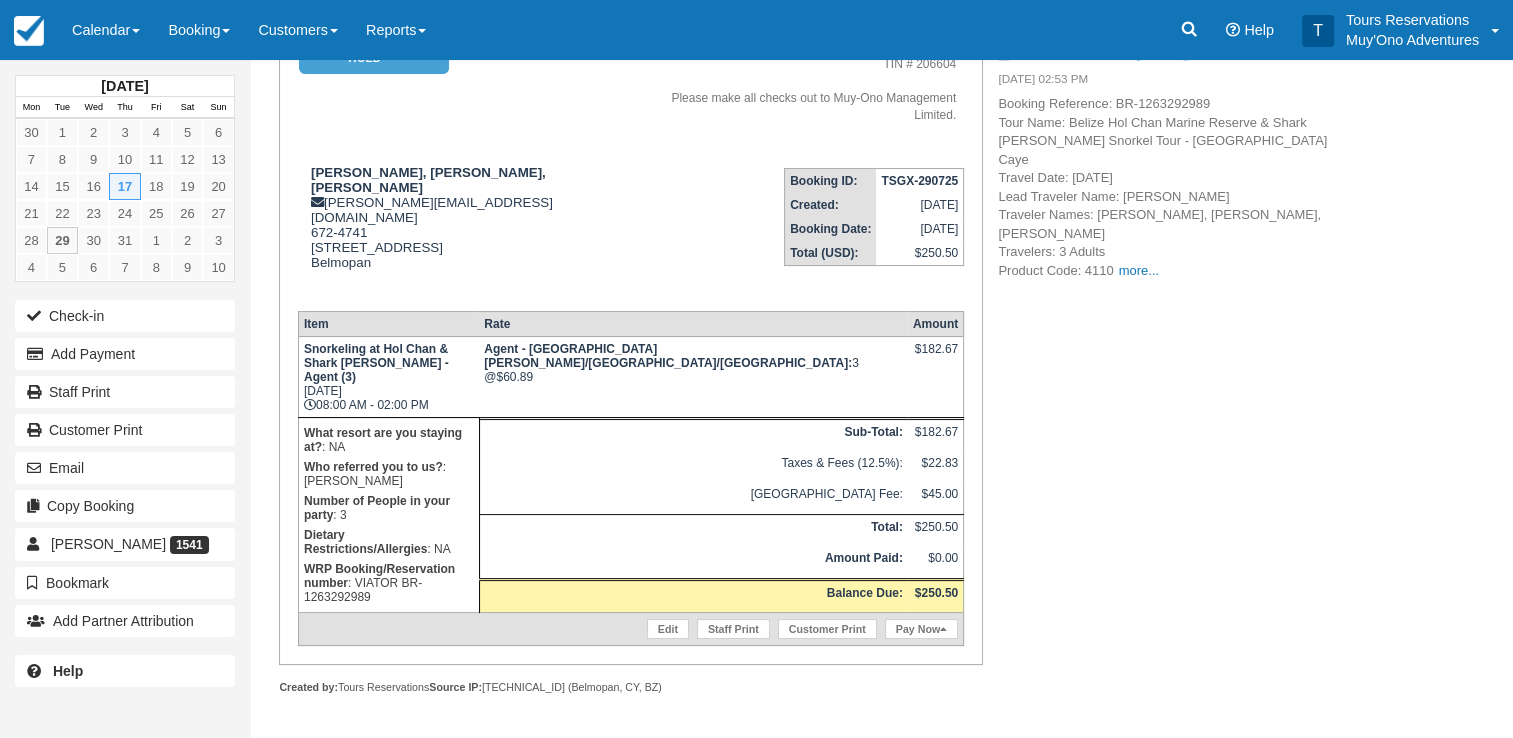 scroll, scrollTop: 97, scrollLeft: 0, axis: vertical 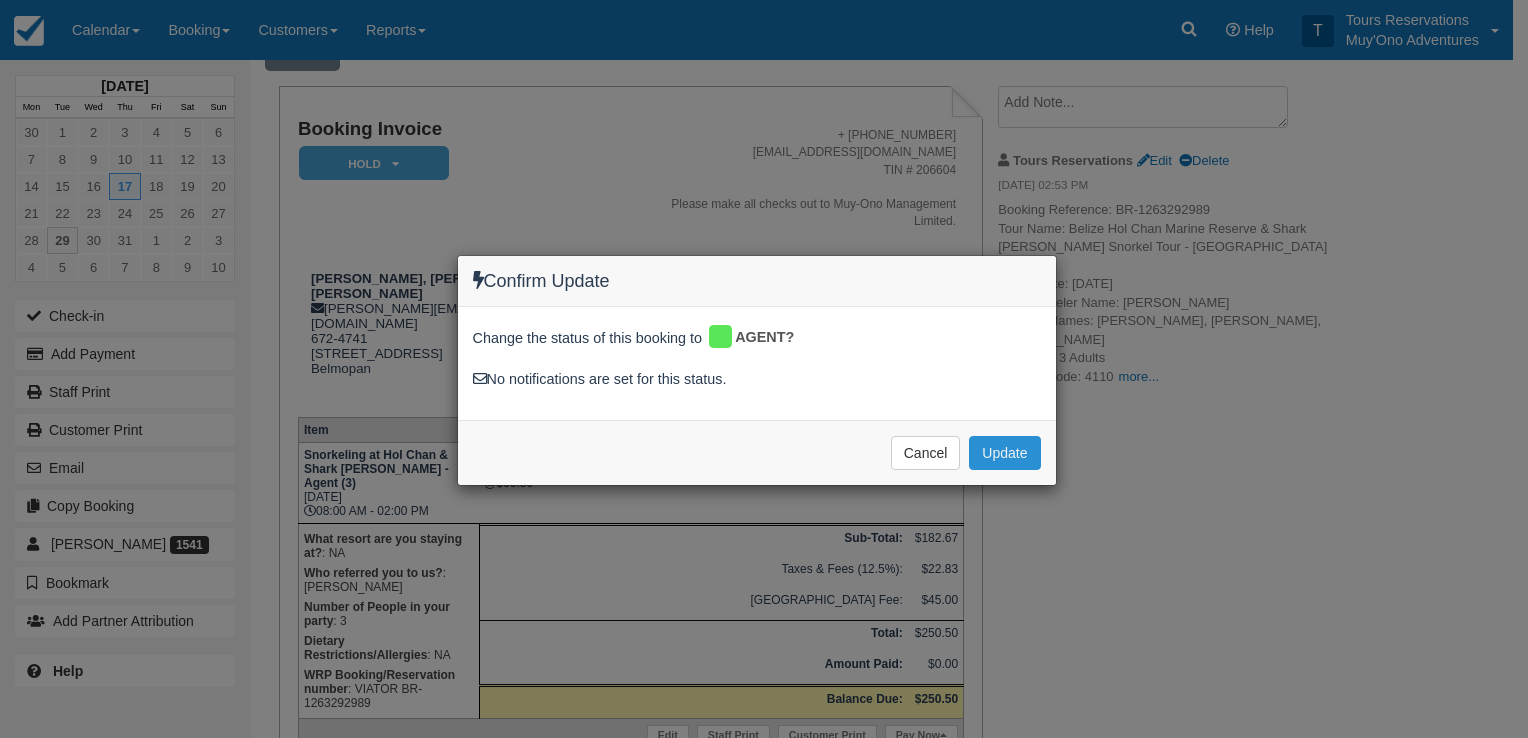 click on "Update" at bounding box center (1004, 453) 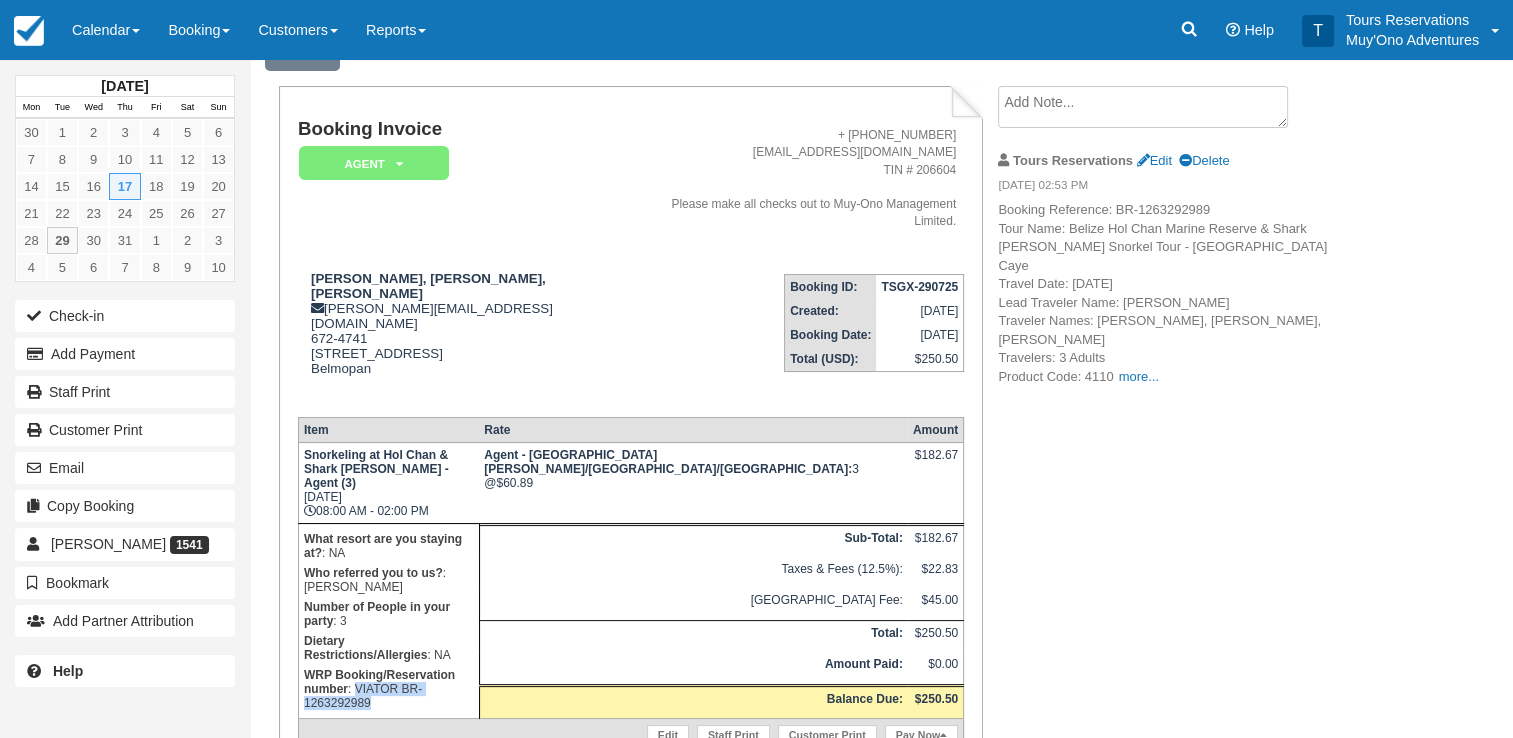 drag, startPoint x: 508, startPoint y: 560, endPoint x: 584, endPoint y: 578, distance: 78.10249 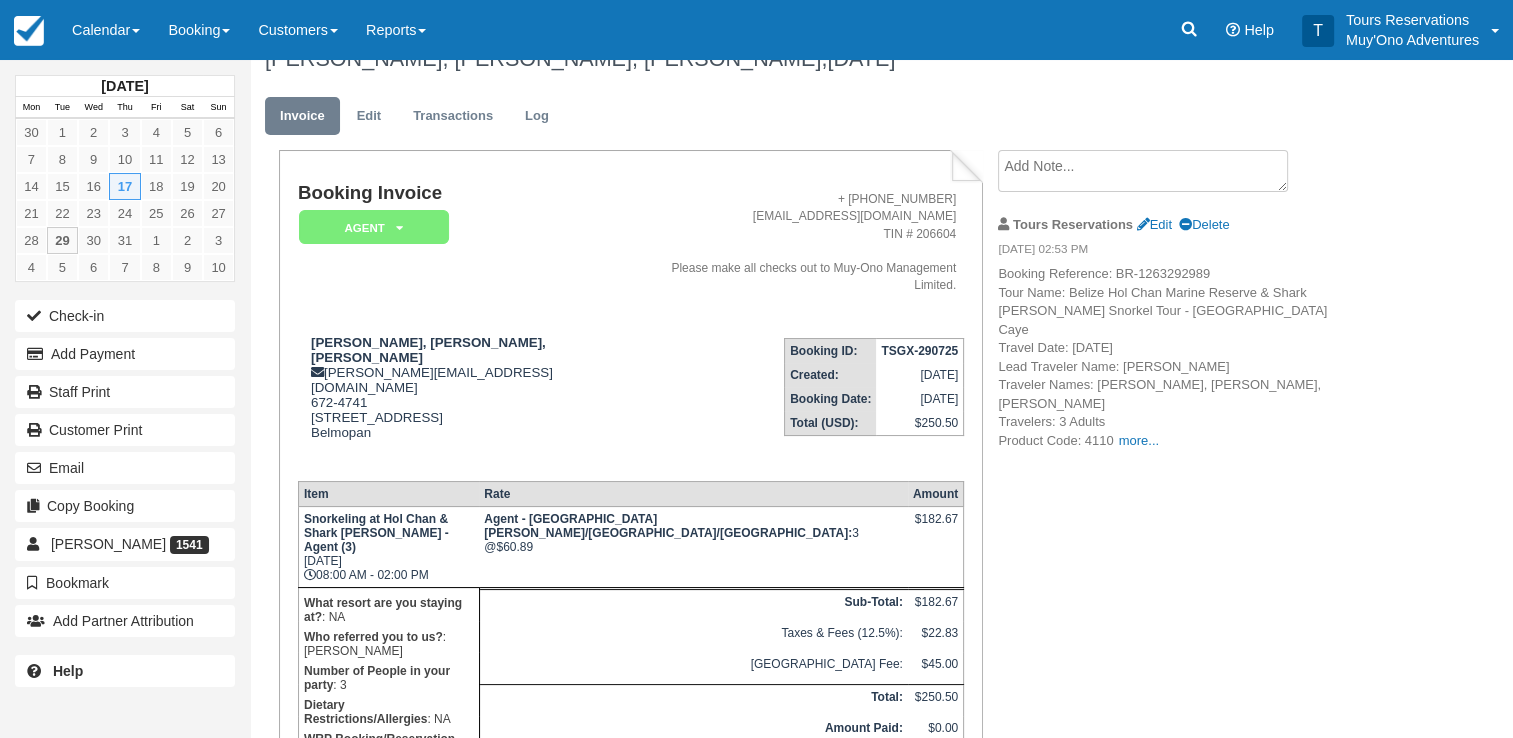 scroll, scrollTop: 0, scrollLeft: 0, axis: both 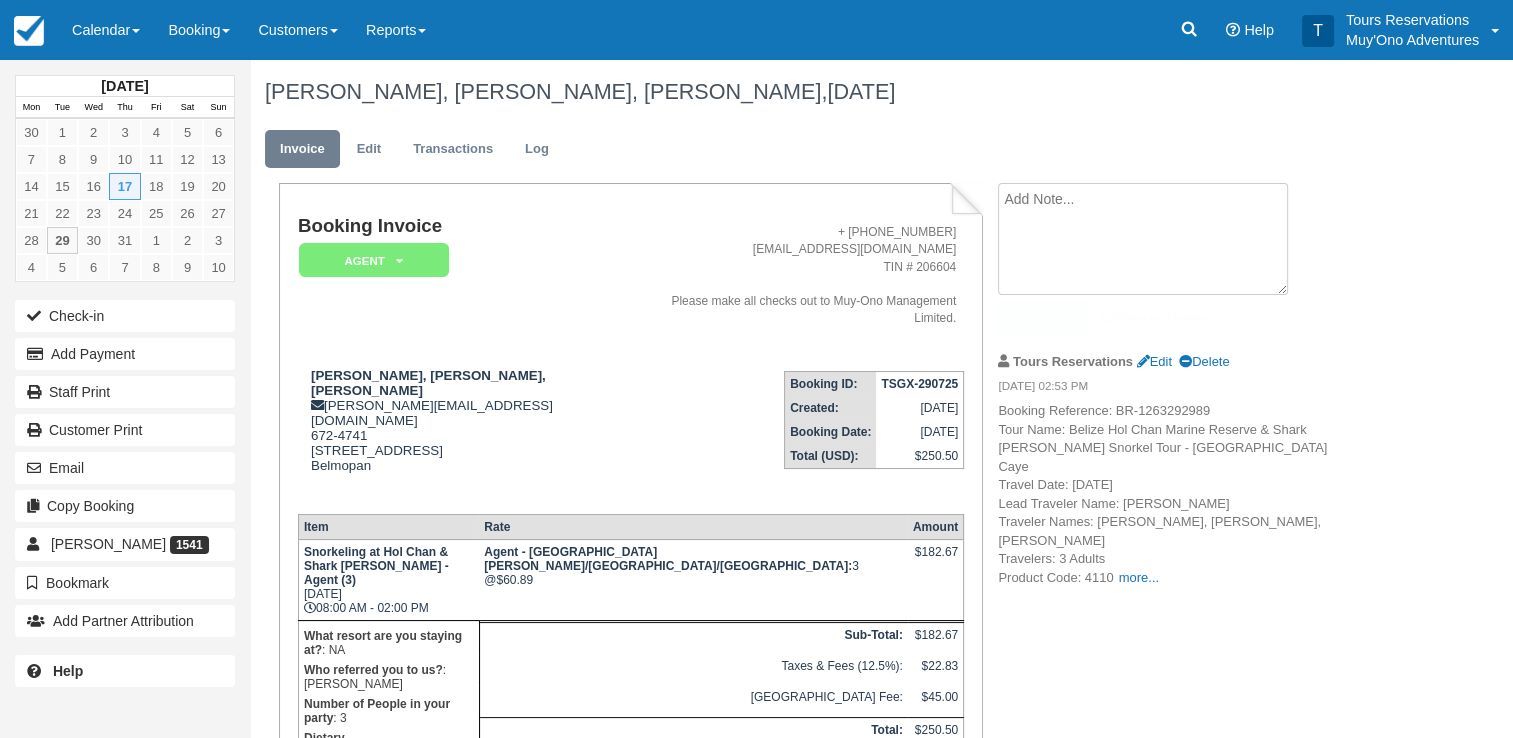 click at bounding box center [1143, 239] 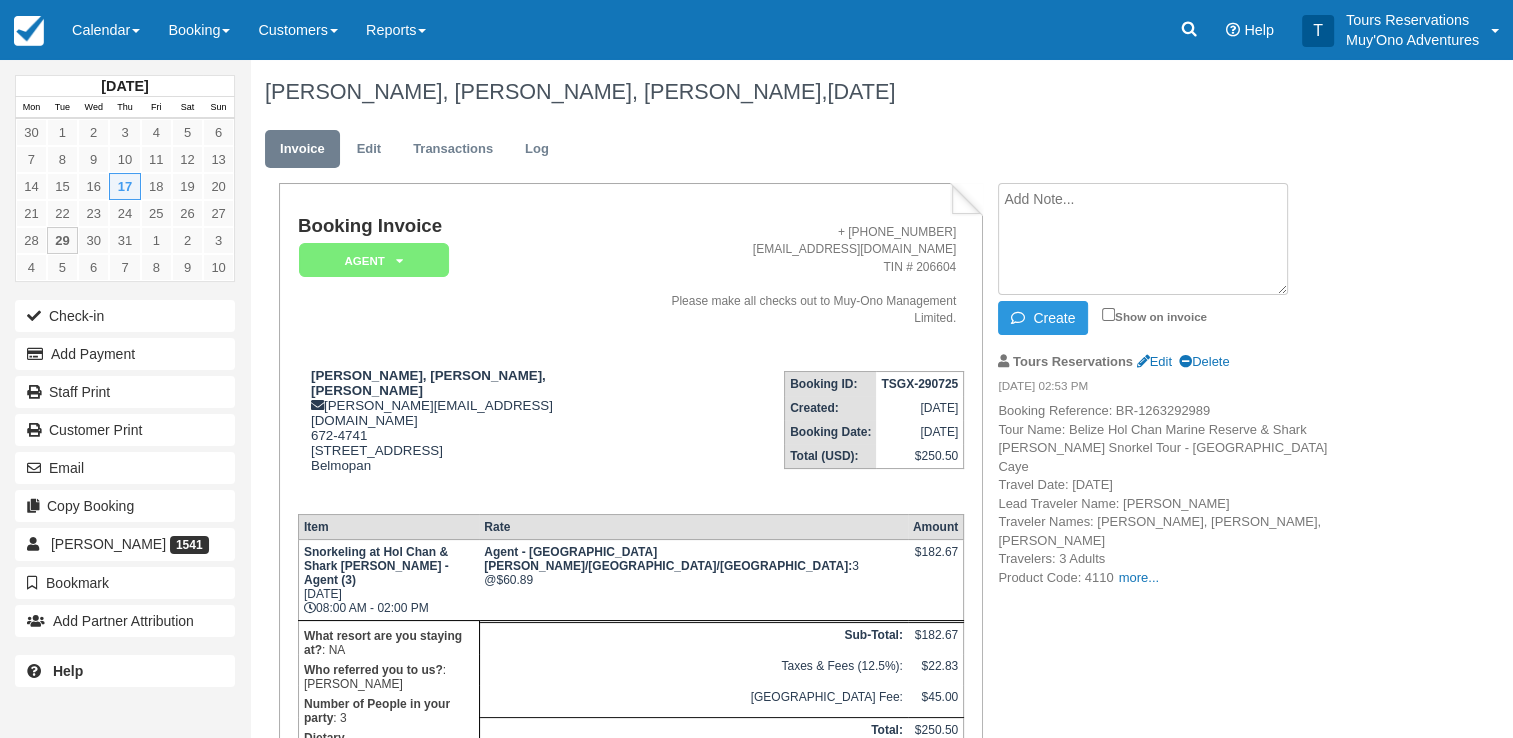 paste on "VIATOR BR-1263292989" 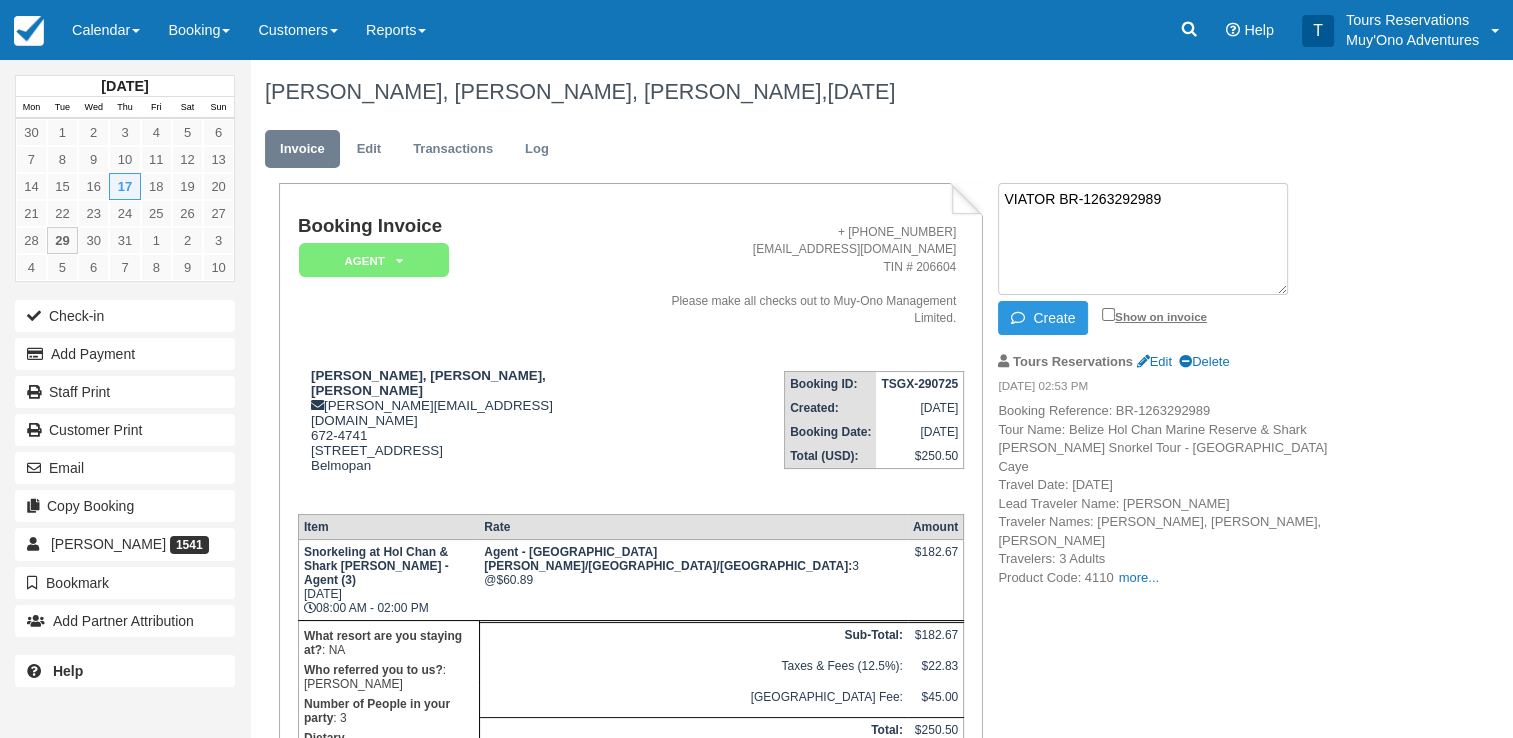 type on "VIATOR BR-1263292989" 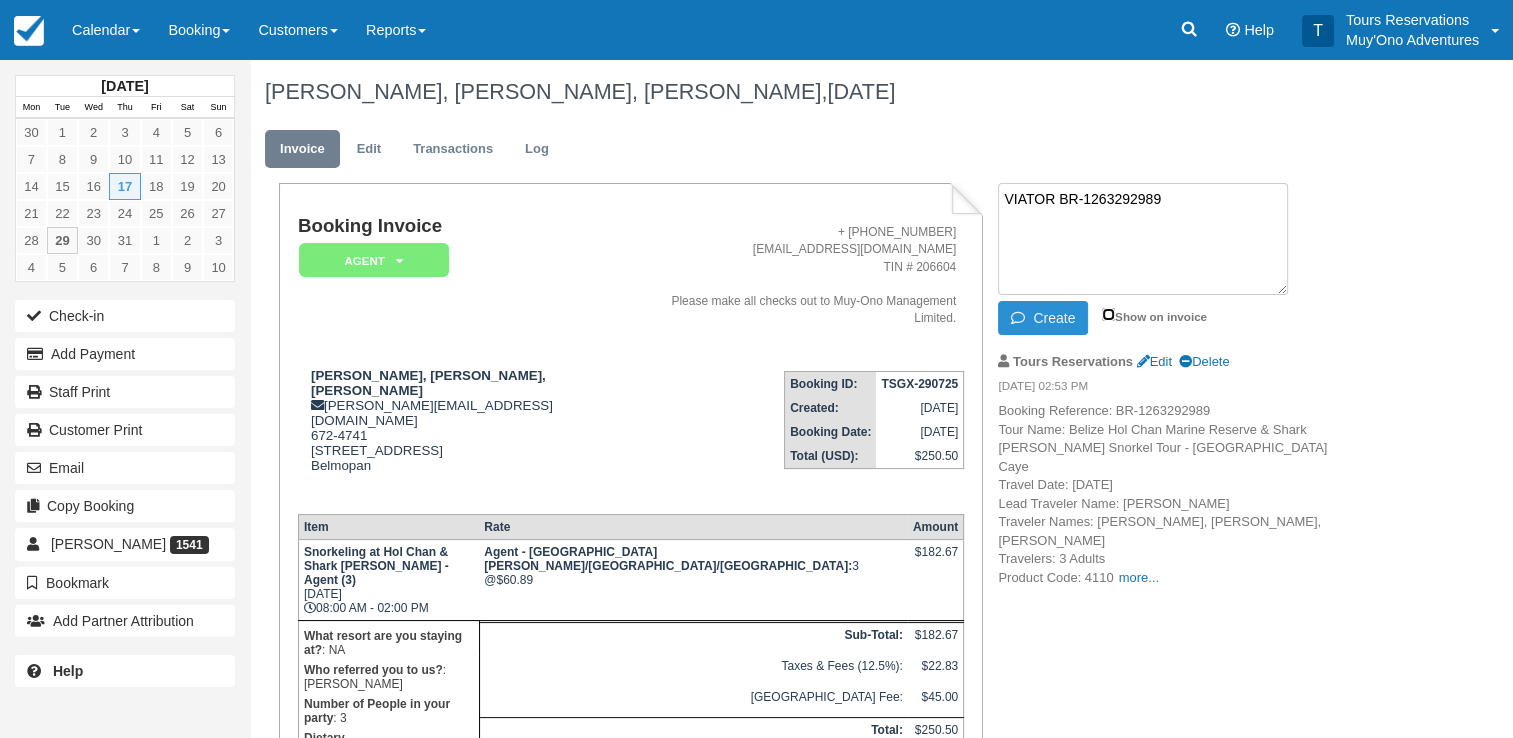 drag, startPoint x: 1107, startPoint y: 318, endPoint x: 1082, endPoint y: 326, distance: 26.24881 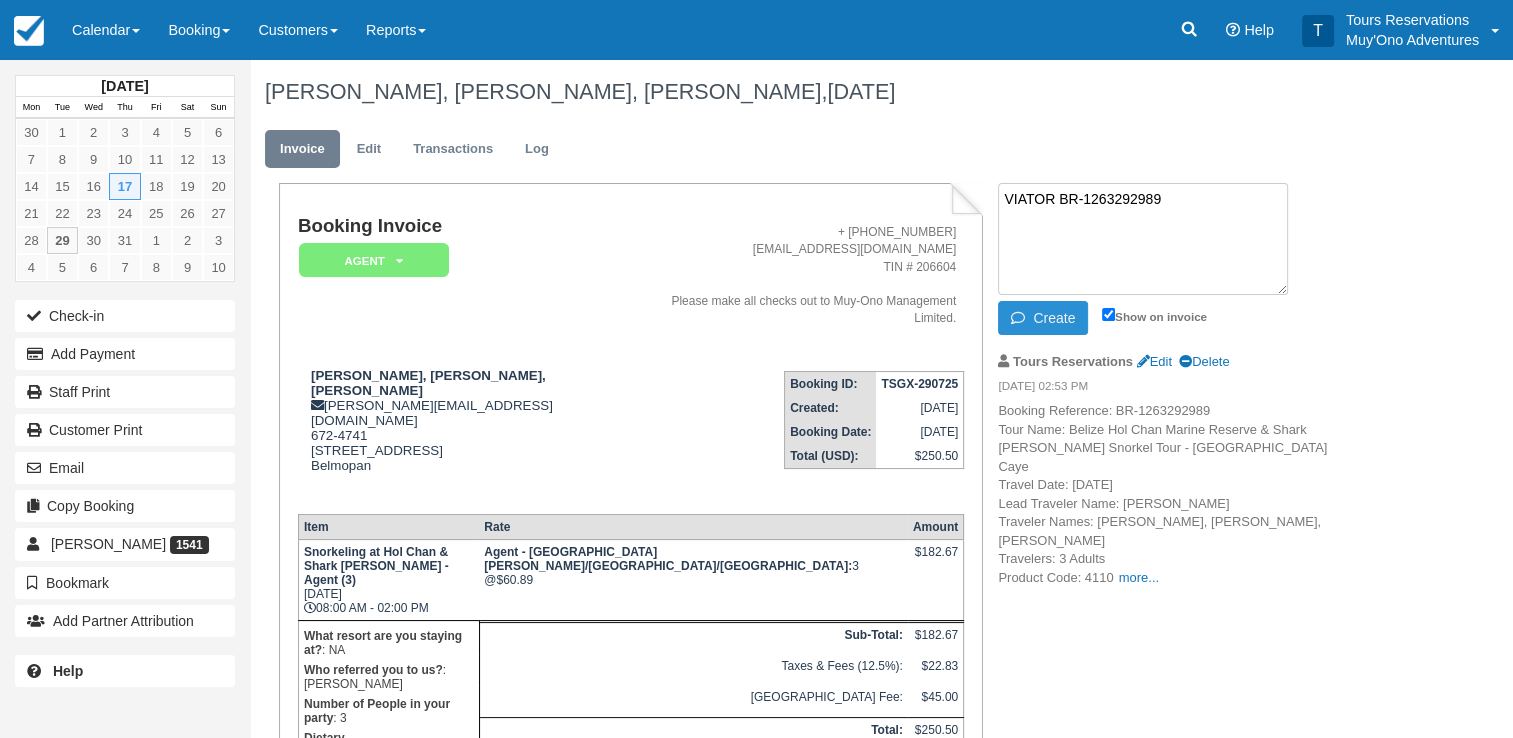 click on "Create" at bounding box center [1043, 318] 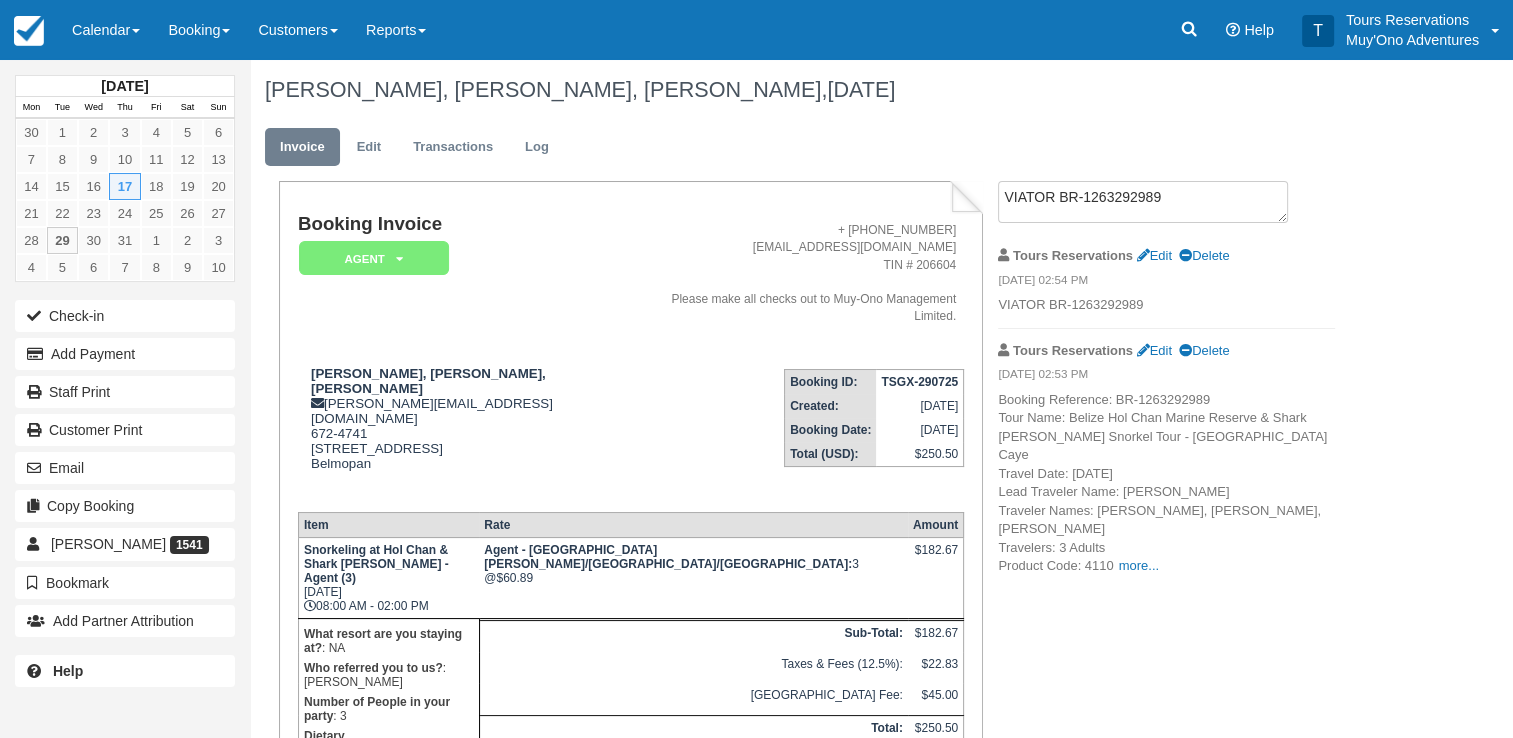 scroll, scrollTop: 0, scrollLeft: 0, axis: both 